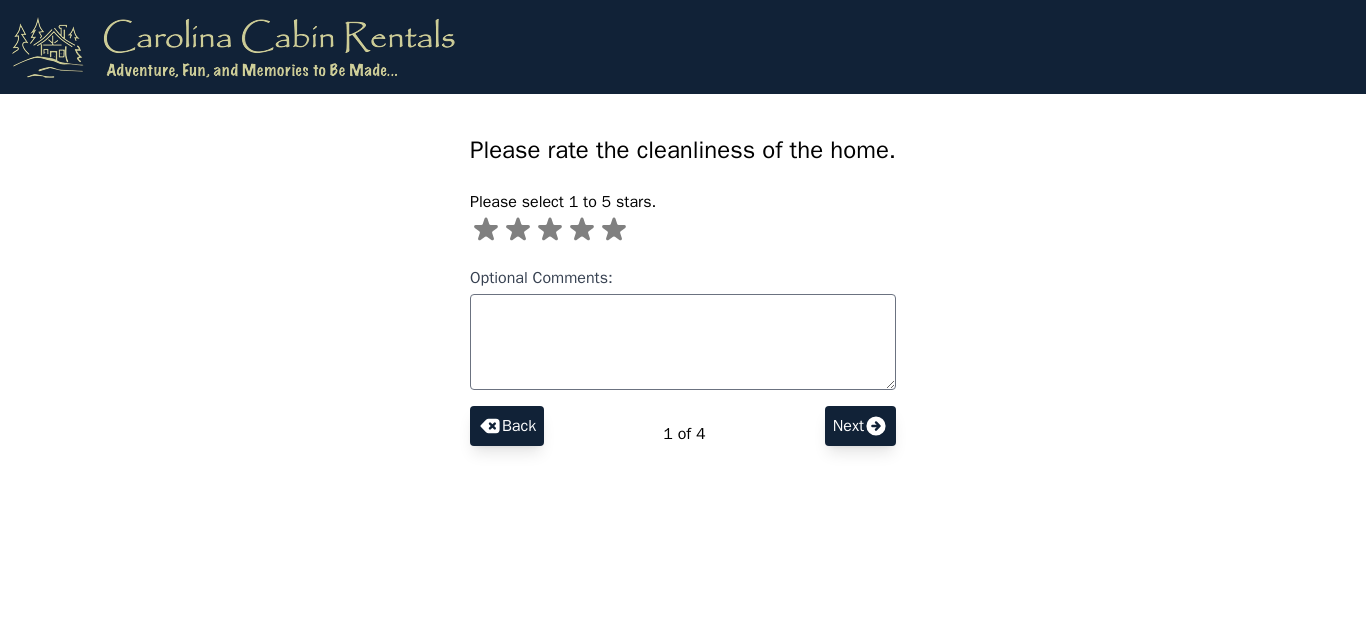 scroll, scrollTop: 0, scrollLeft: 0, axis: both 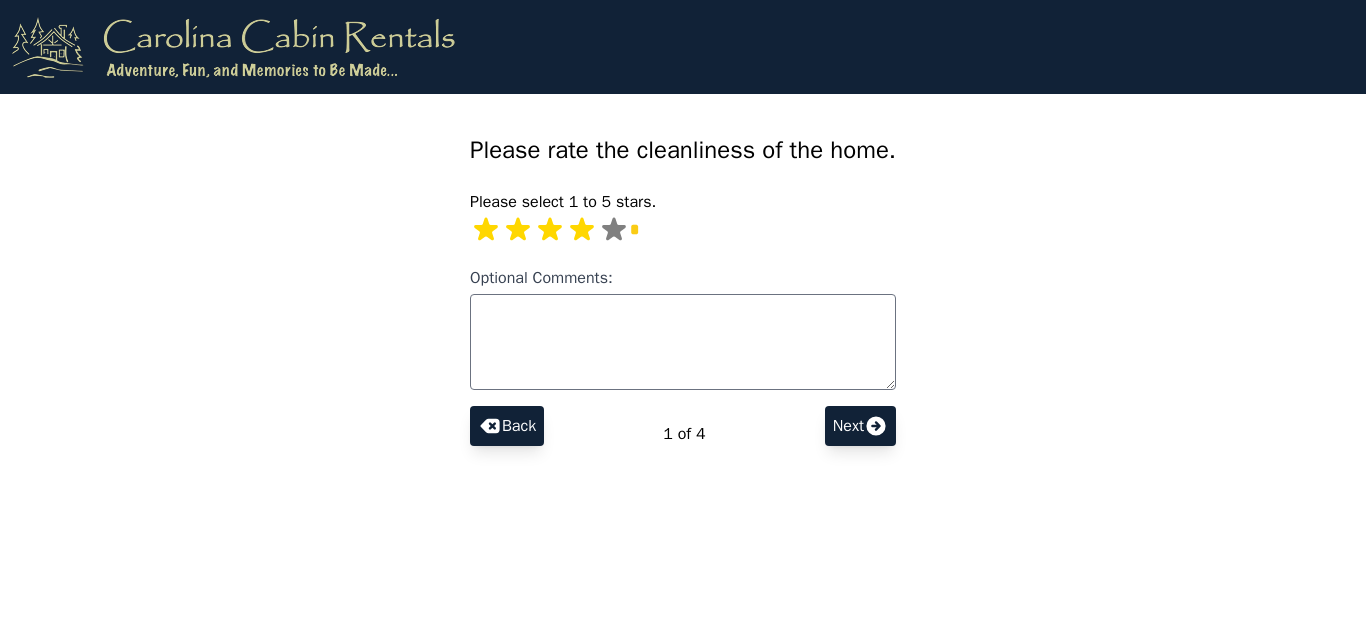 click at bounding box center (486, 229) 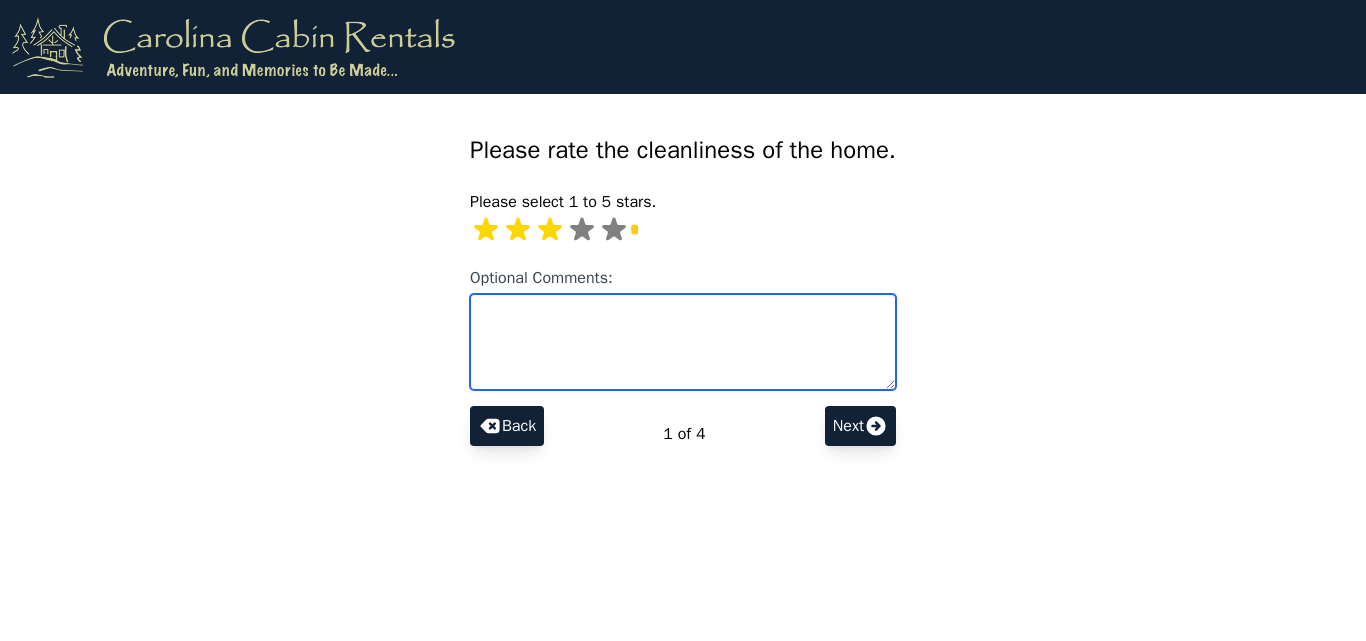 click on "Optional Comments:" at bounding box center [683, 342] 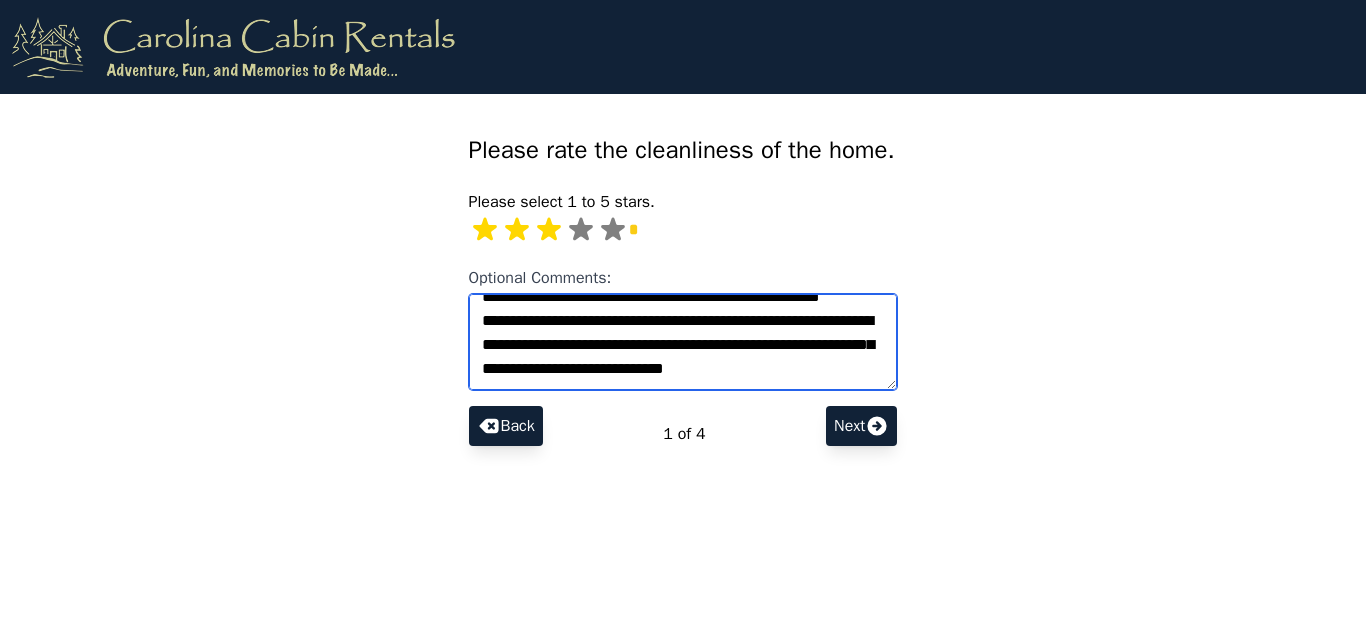 scroll, scrollTop: 128, scrollLeft: 0, axis: vertical 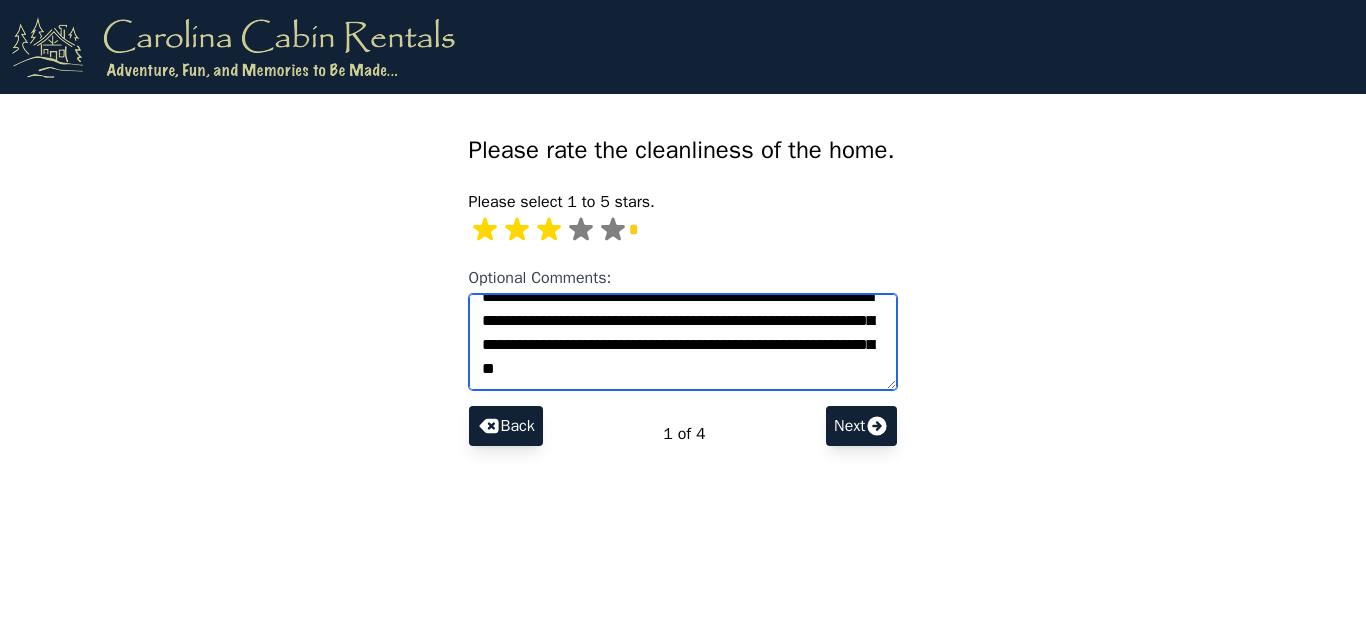type on "**********" 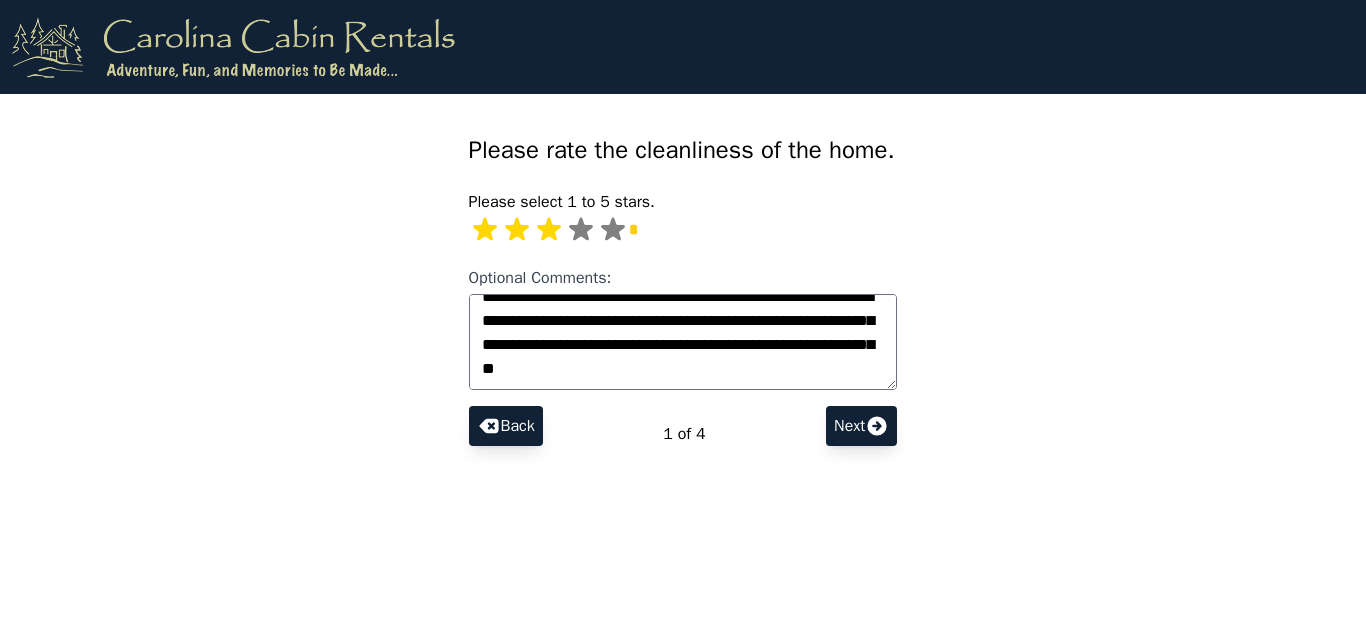 click on "Next" at bounding box center (506, 426) 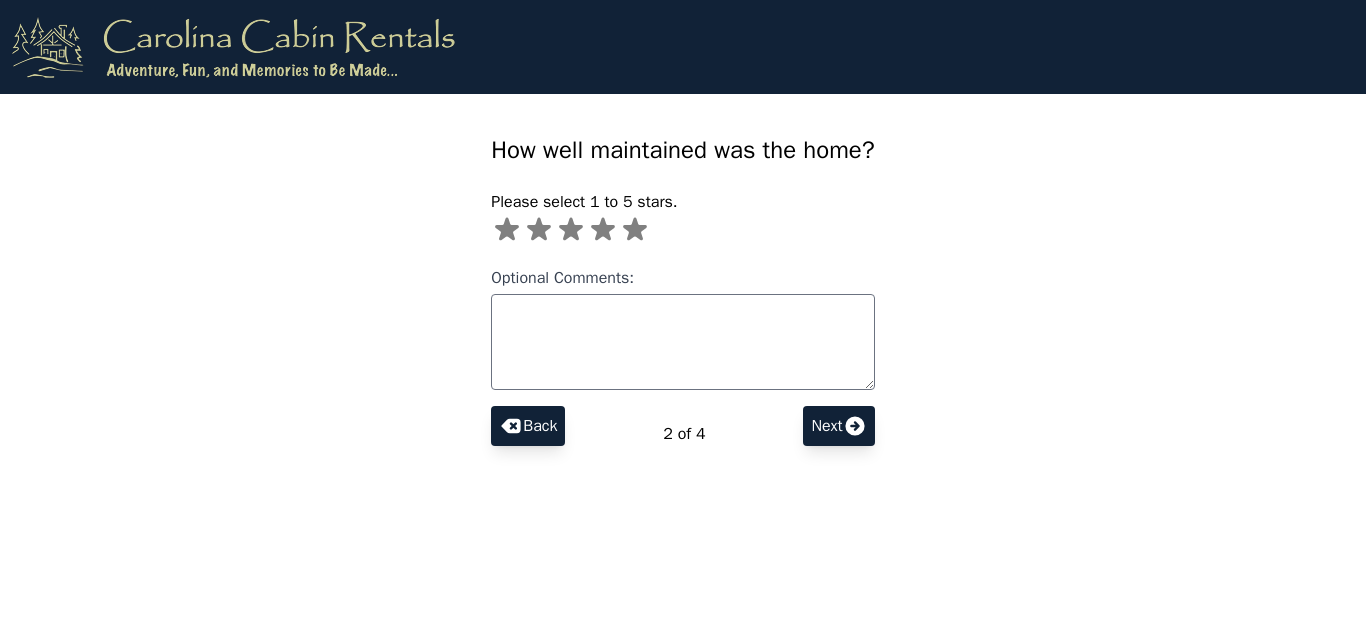 click at bounding box center (507, 229) 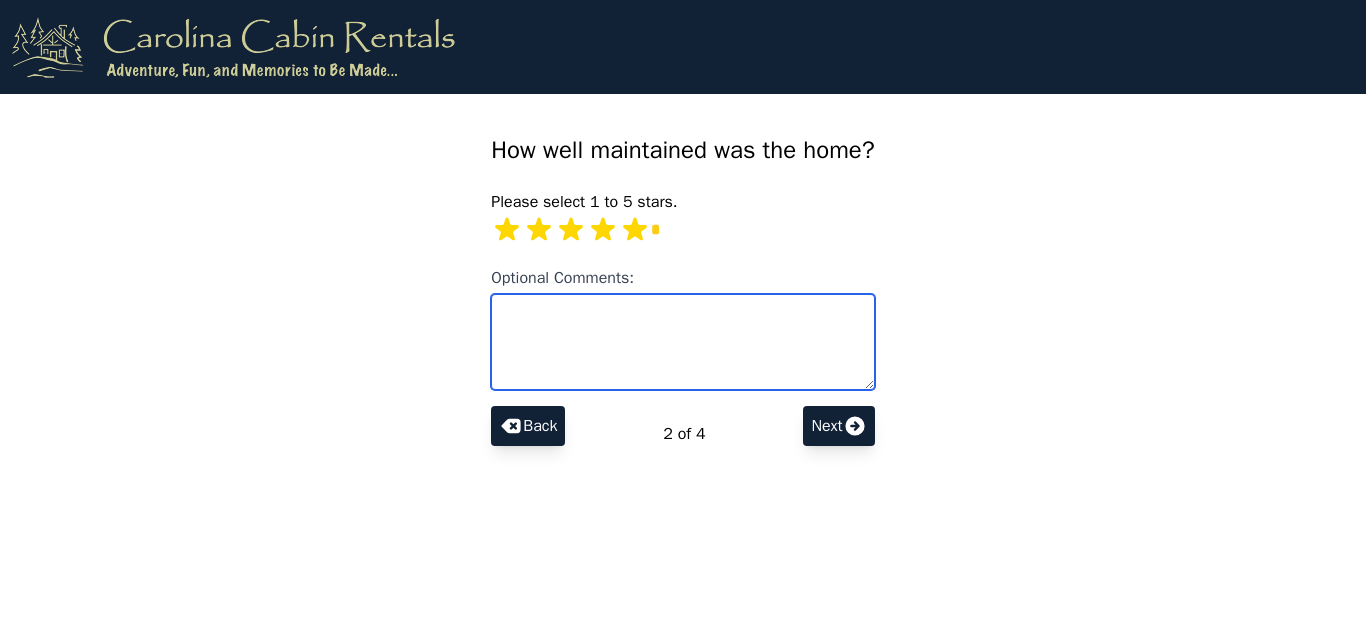 click on "Optional Comments:" at bounding box center (682, 342) 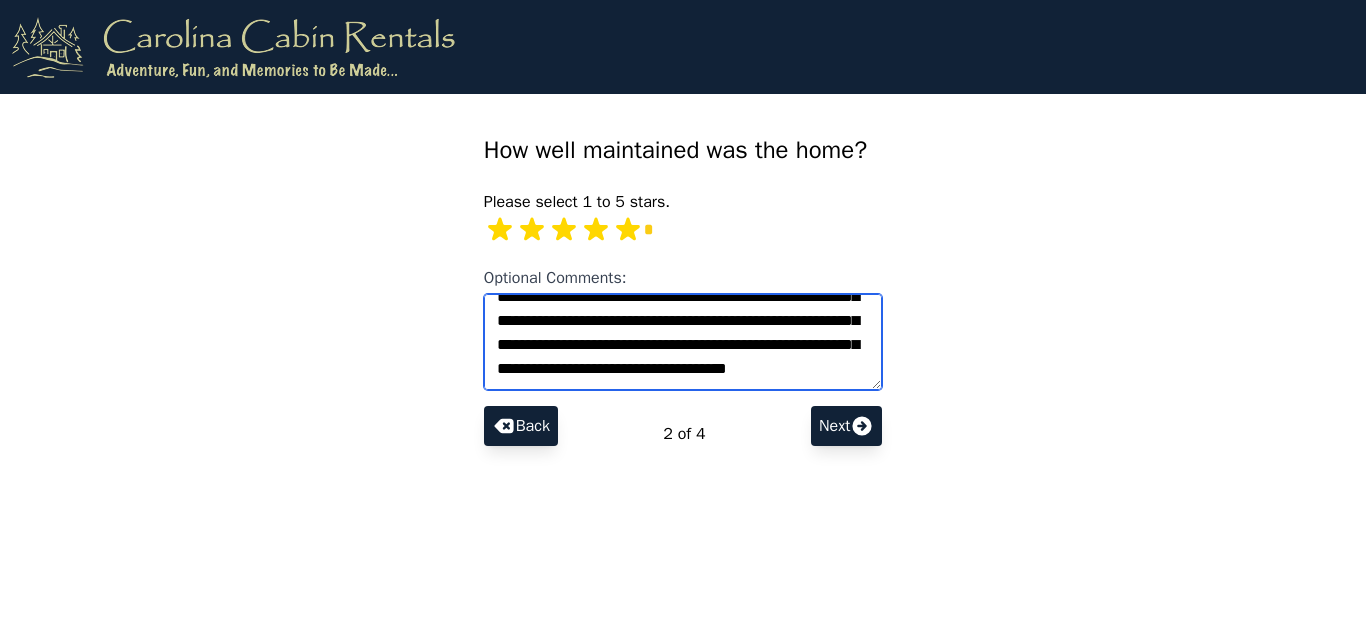 scroll, scrollTop: 128, scrollLeft: 0, axis: vertical 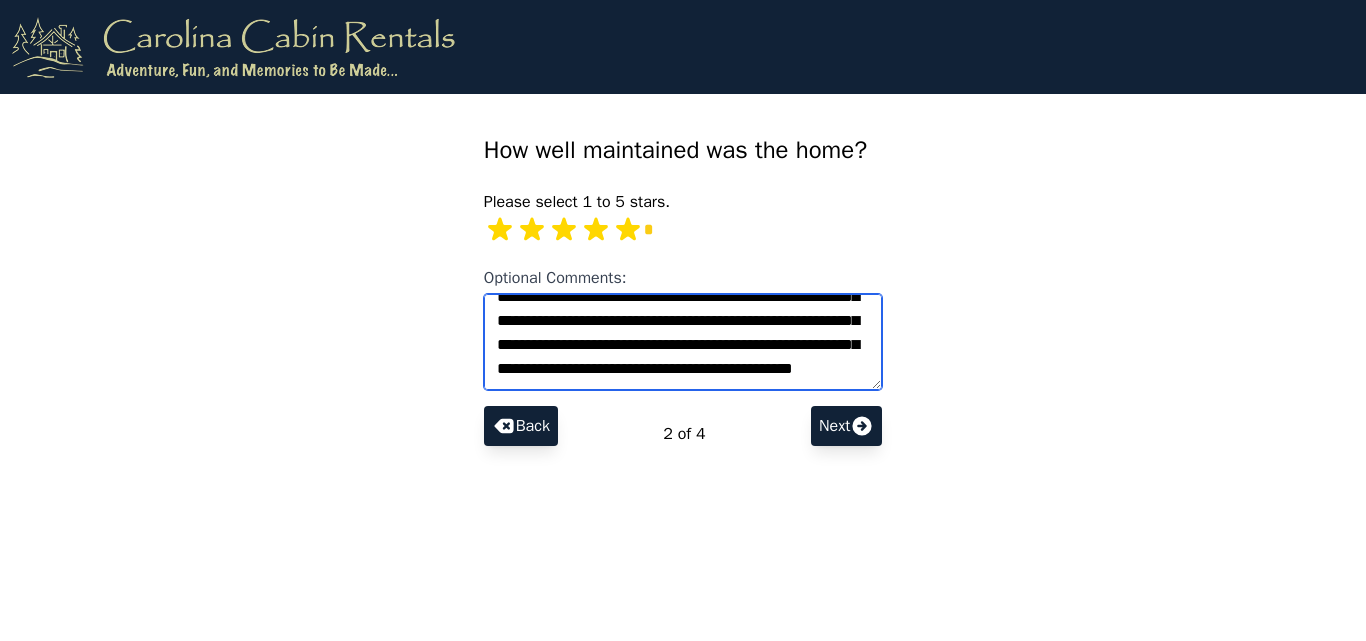 type on "**********" 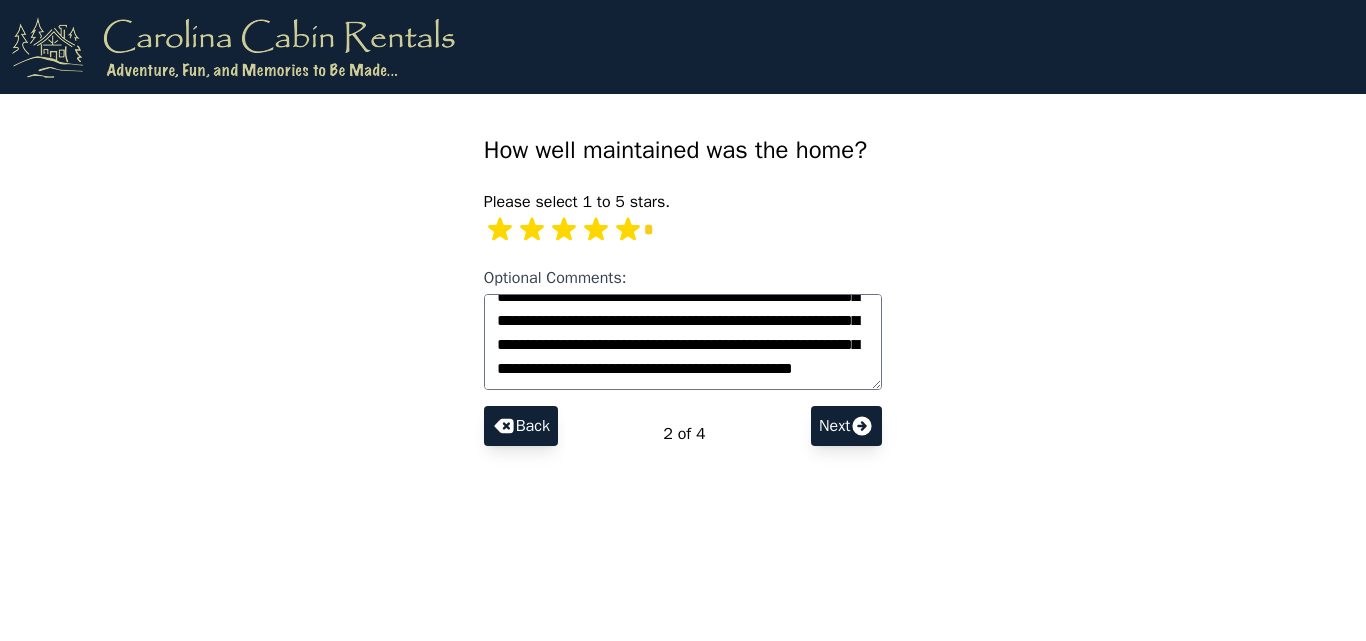 click on "Next" at bounding box center [521, 426] 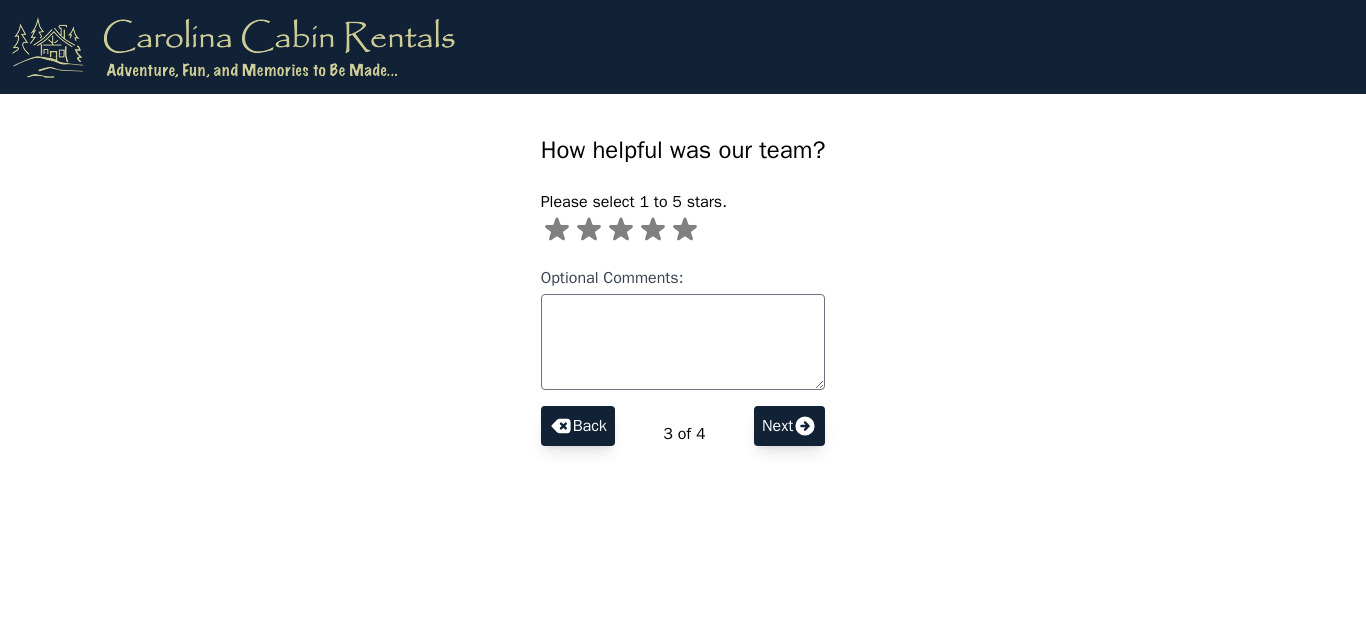 click at bounding box center (557, 229) 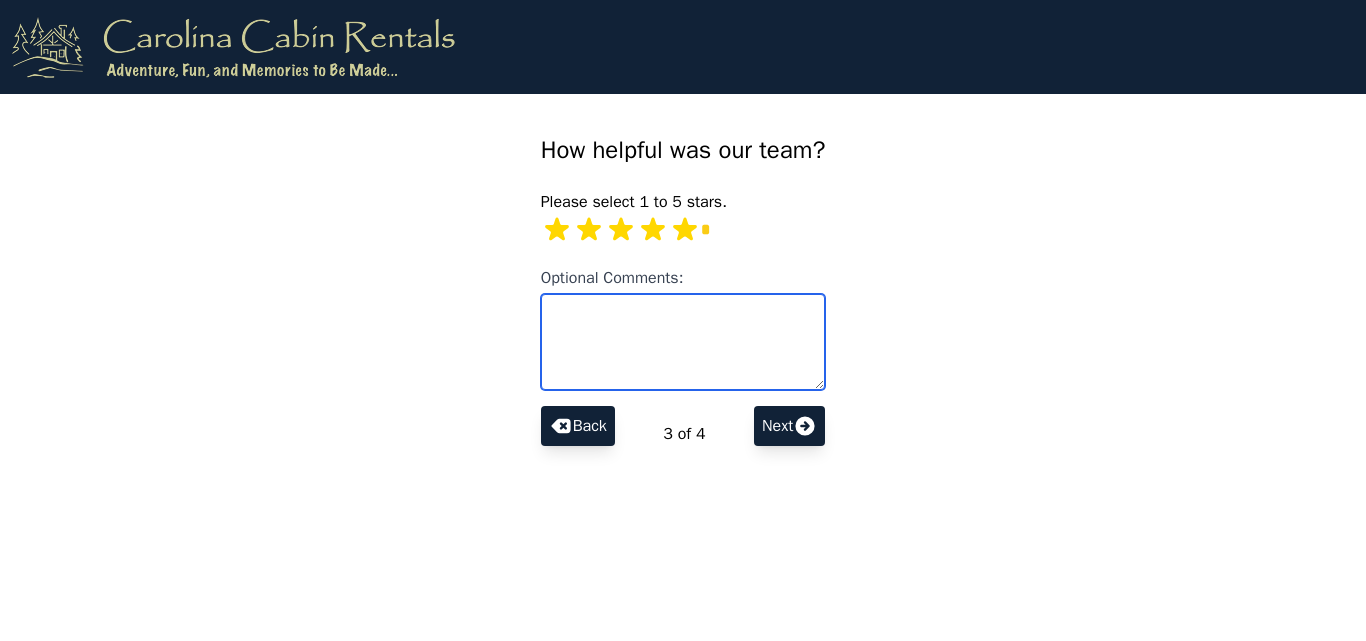 click on "Optional Comments:" at bounding box center (683, 342) 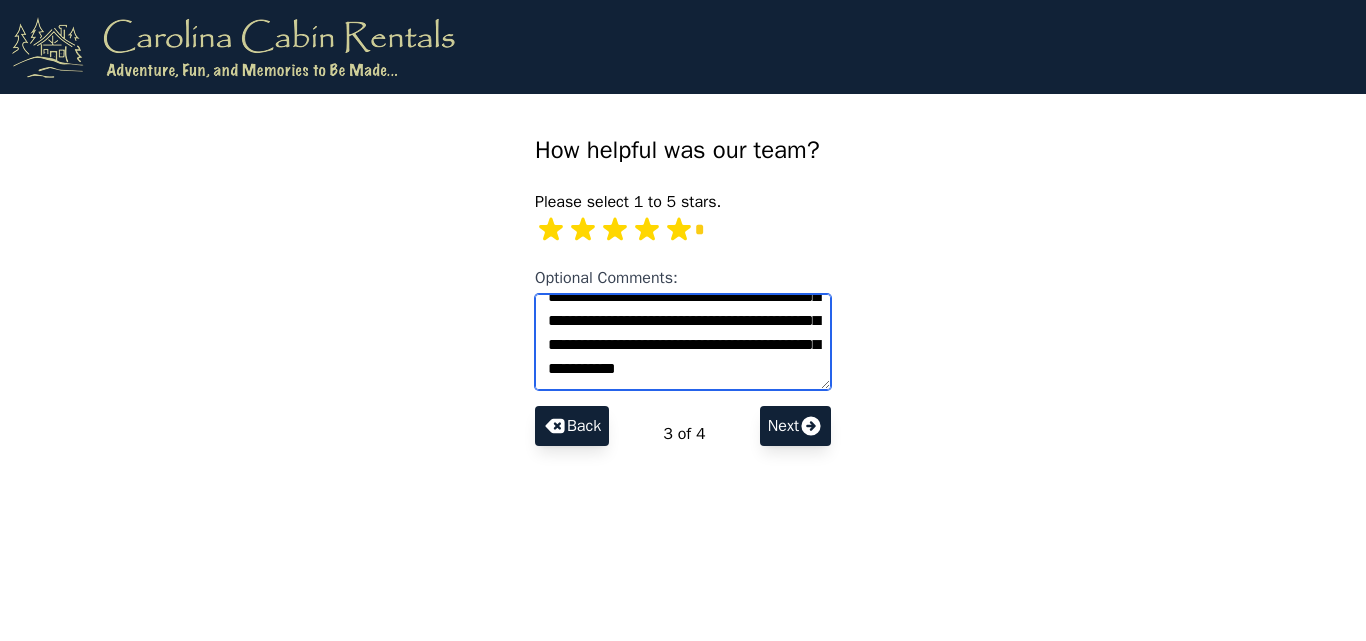 scroll, scrollTop: 128, scrollLeft: 0, axis: vertical 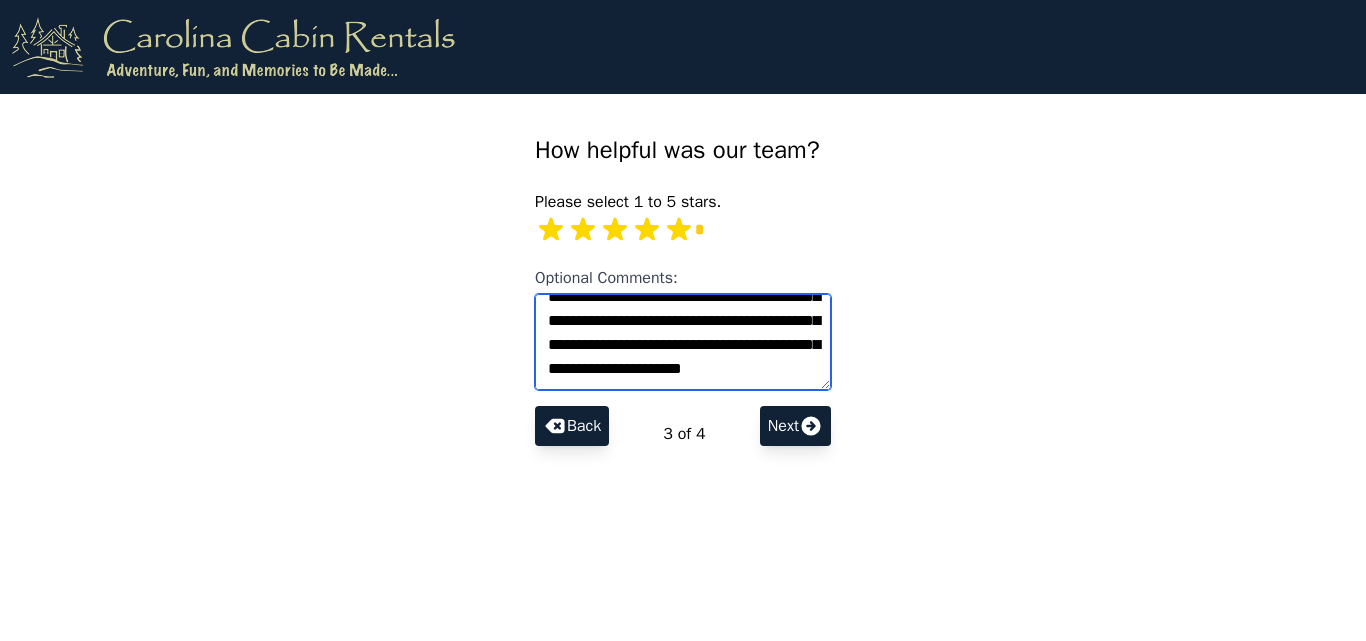 type on "**********" 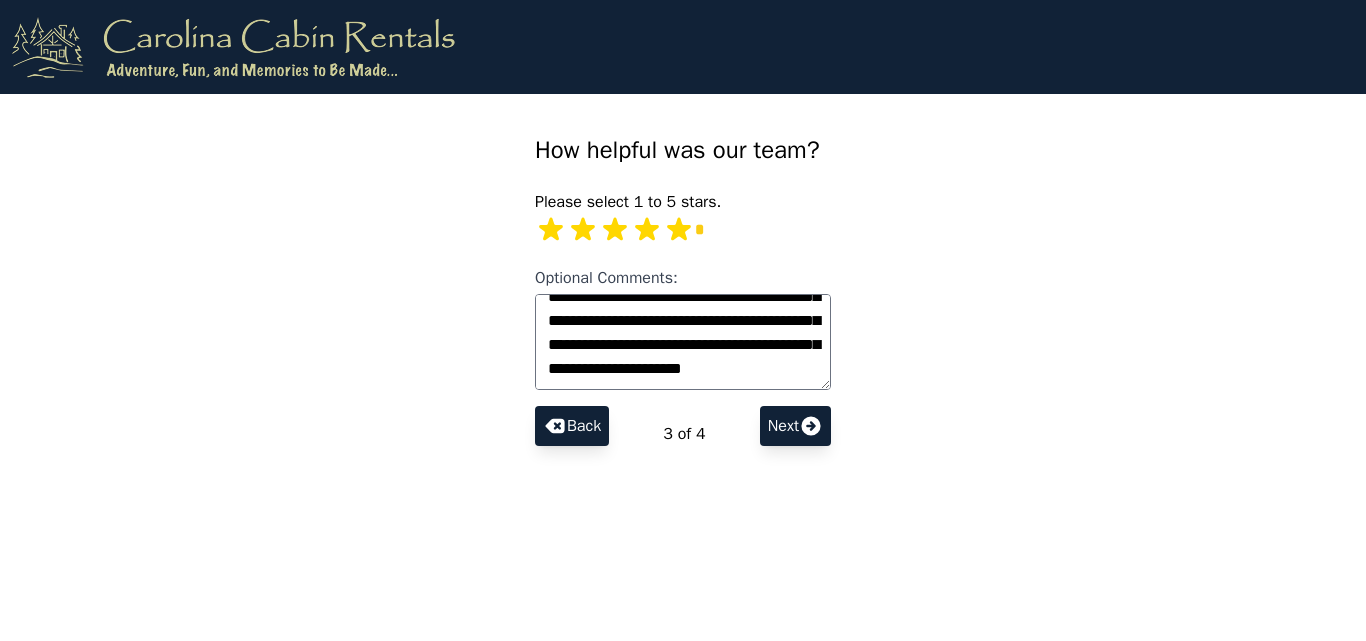 click on "Next" at bounding box center (572, 426) 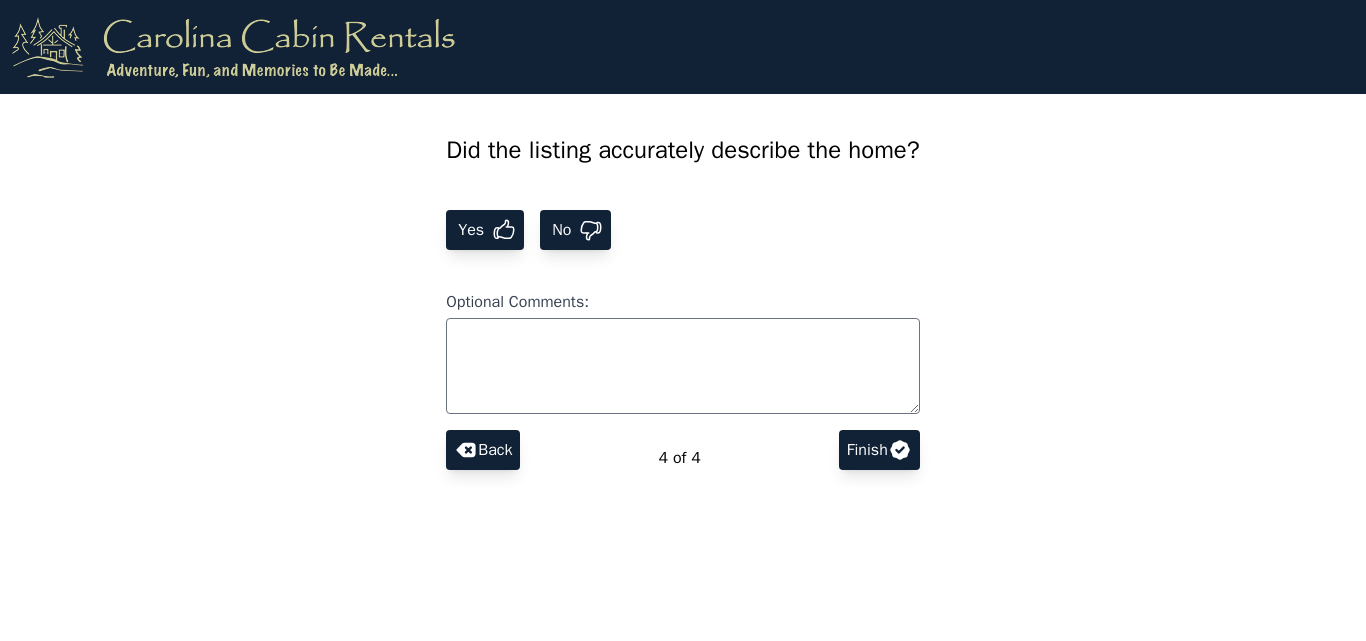 click on "Yes" at bounding box center (473, 230) 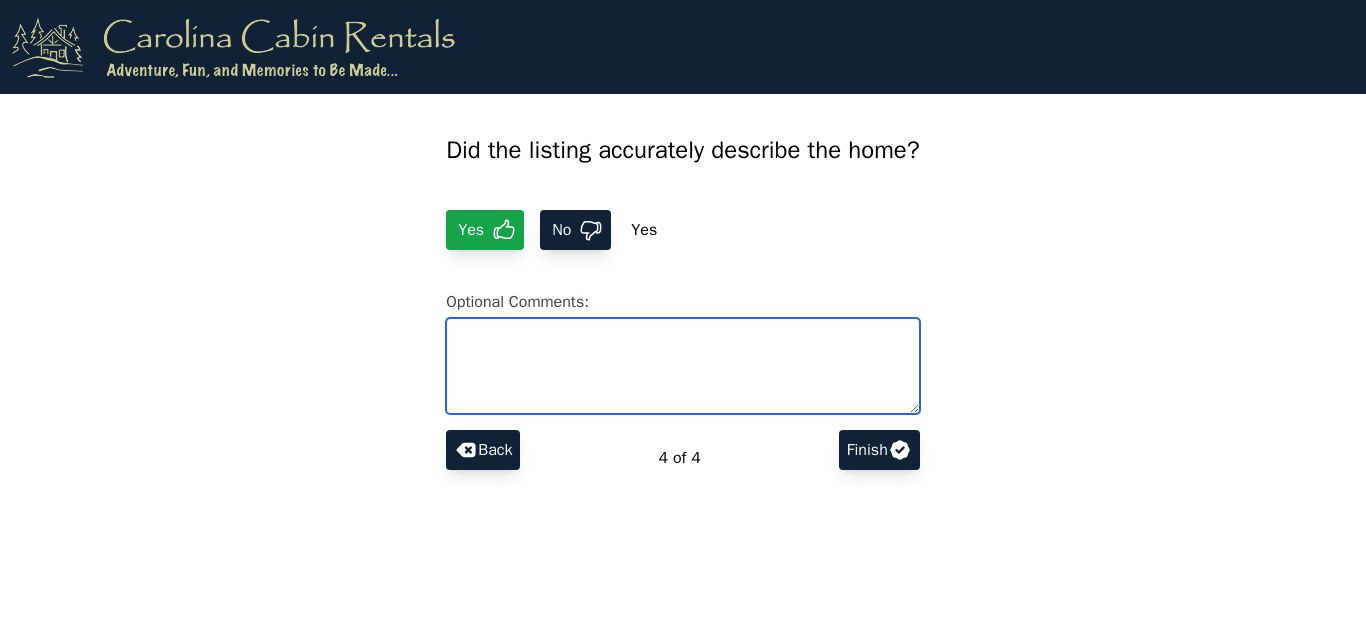 click on "Optional Comments:" at bounding box center (683, 366) 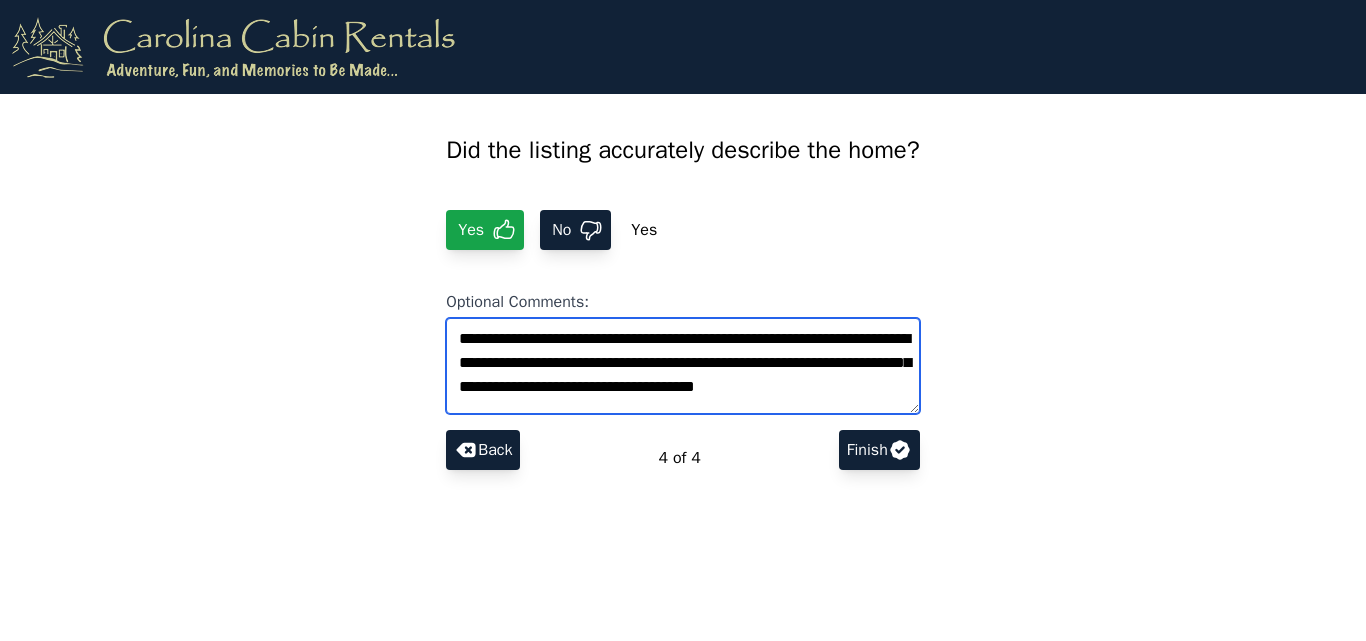 scroll, scrollTop: 8, scrollLeft: 0, axis: vertical 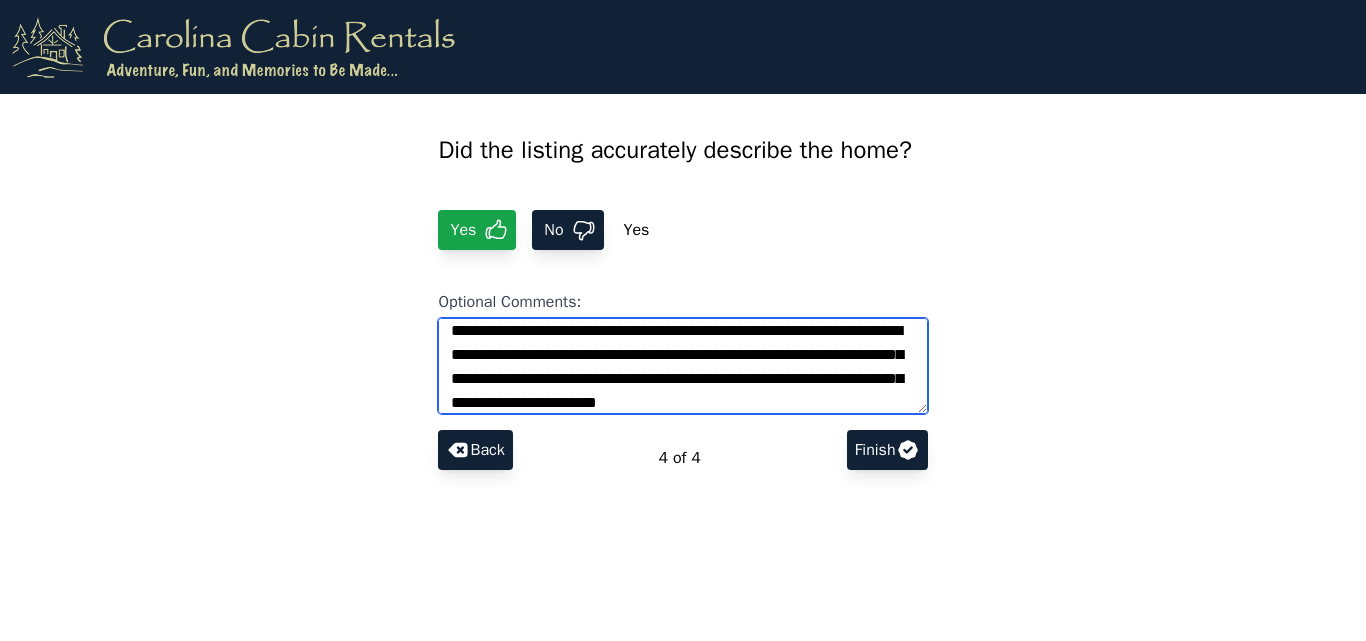 type on "**********" 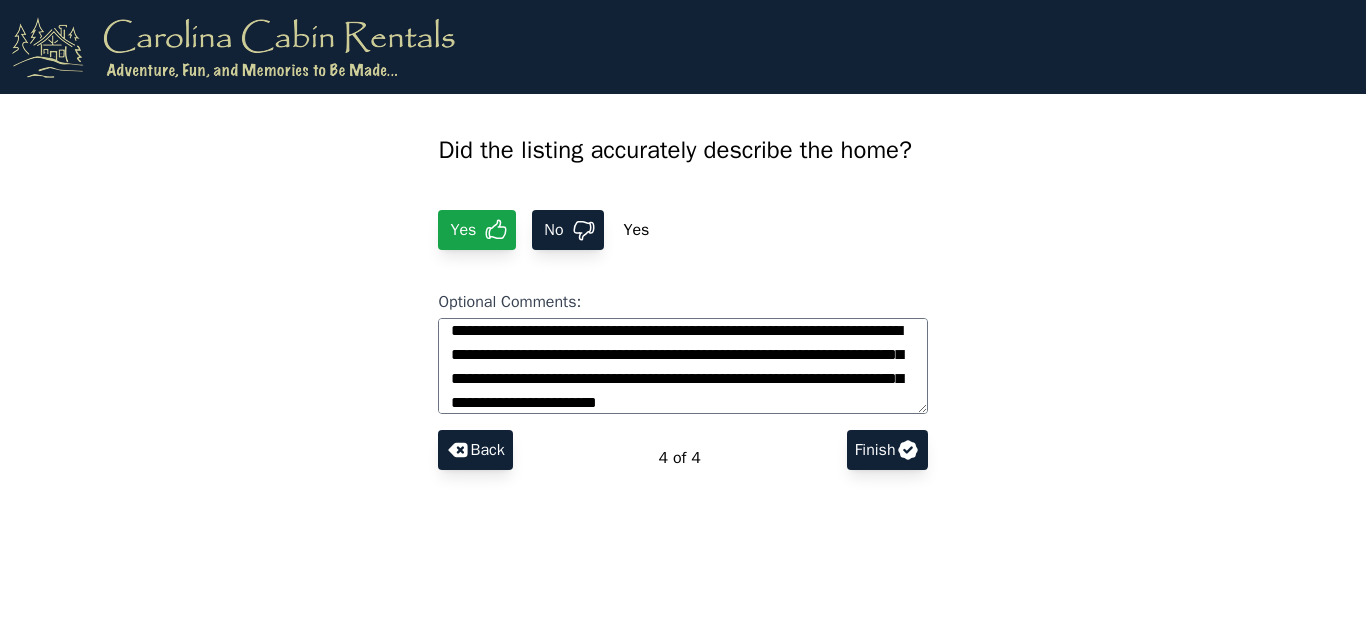 click on "Finish" at bounding box center [475, 450] 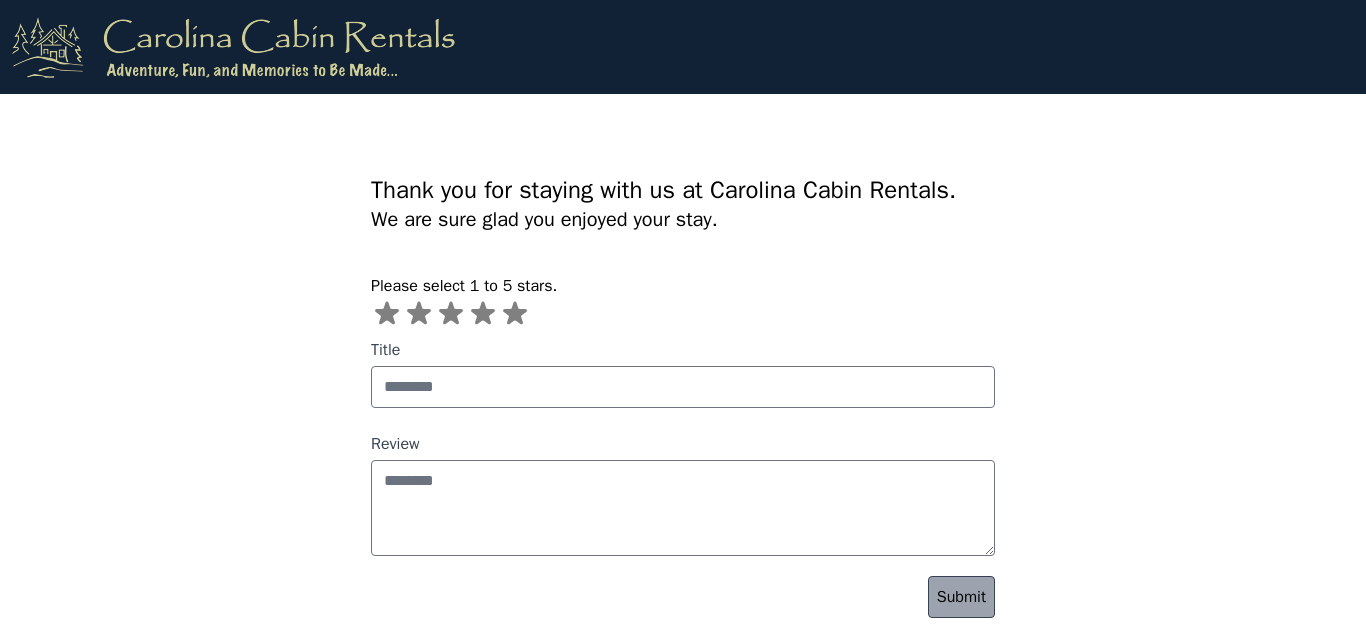 click at bounding box center [387, 313] 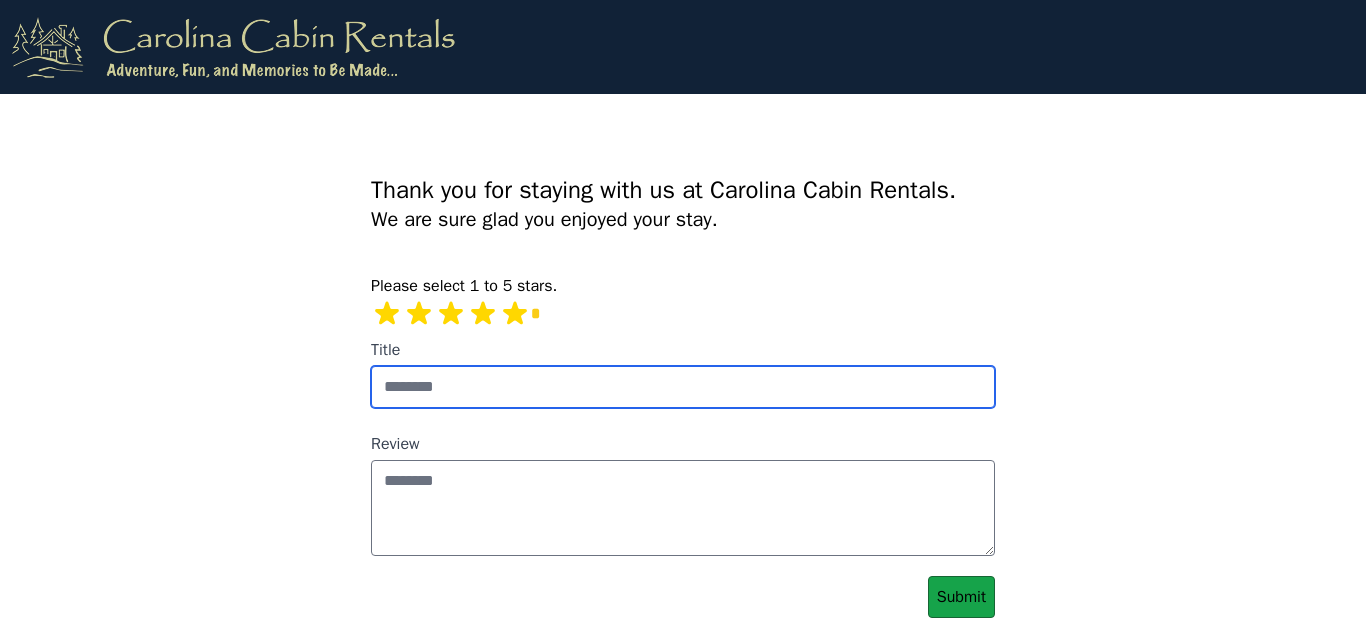 click on "Title" at bounding box center (683, 387) 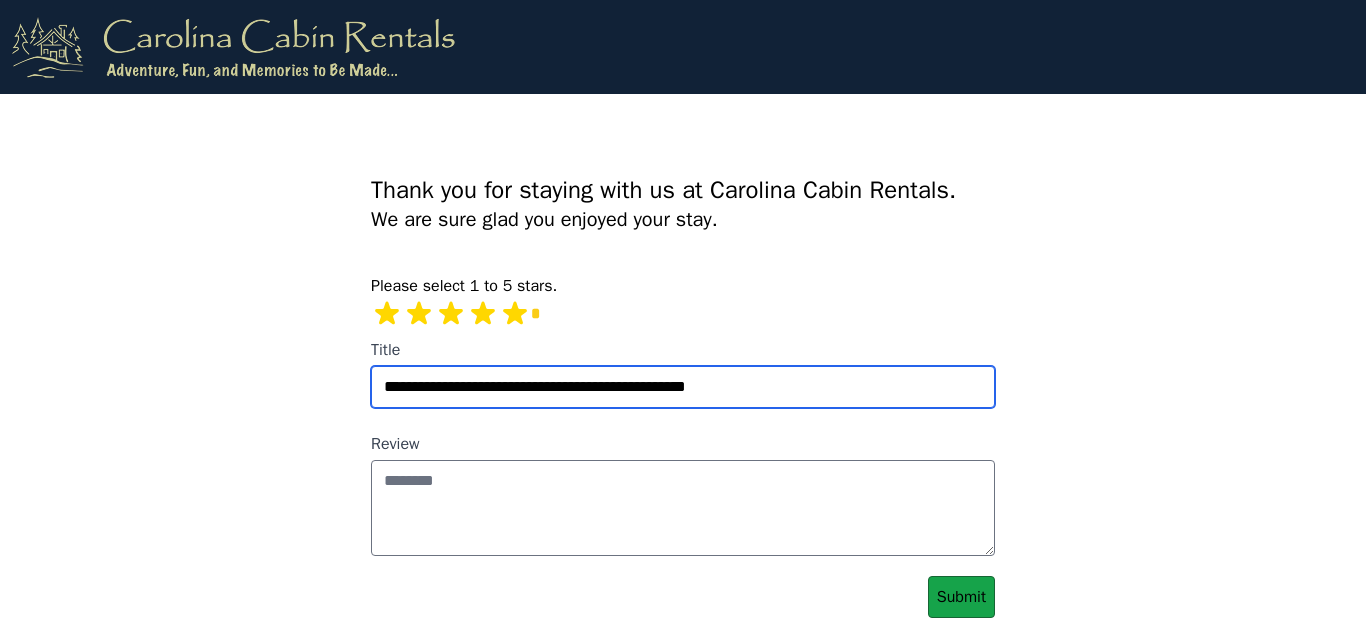 type on "**********" 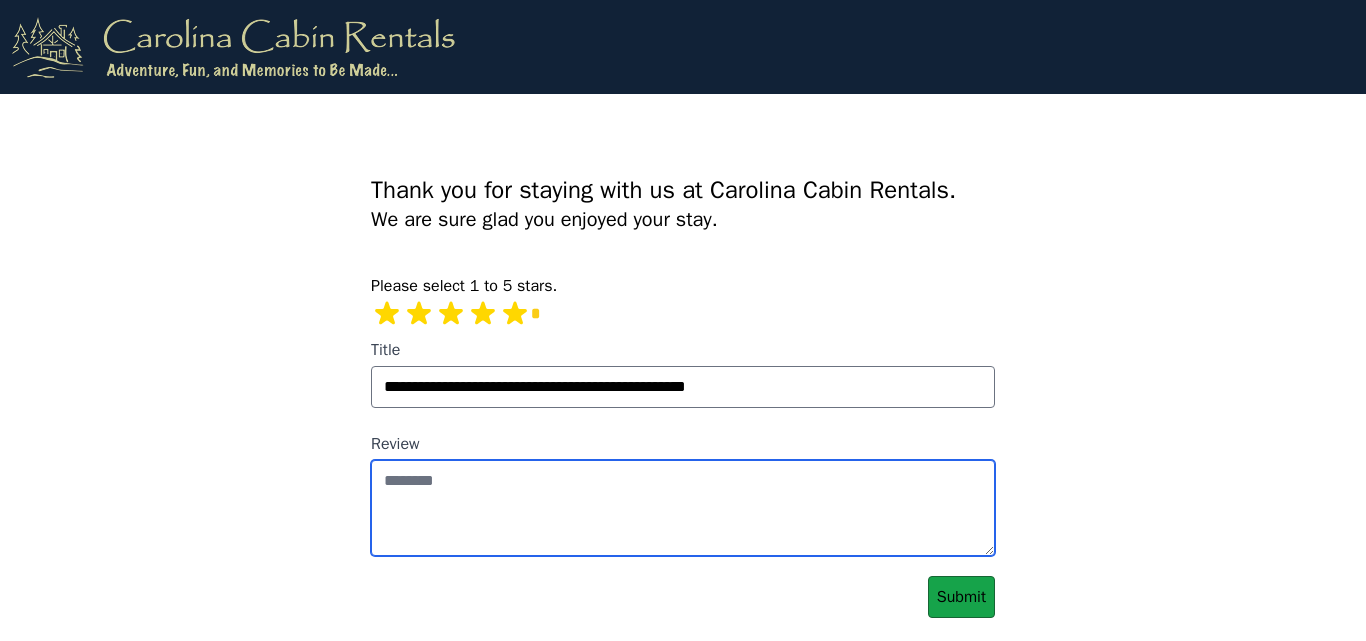 click on "Review" at bounding box center (683, 508) 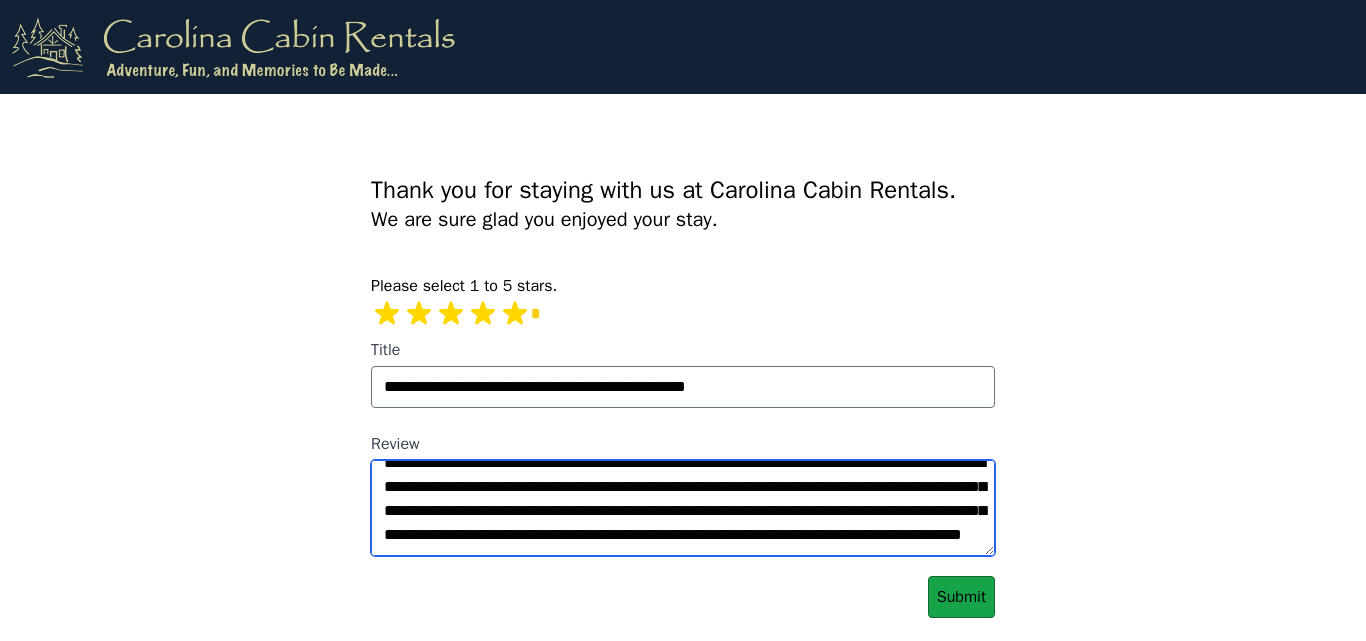 scroll, scrollTop: 56, scrollLeft: 0, axis: vertical 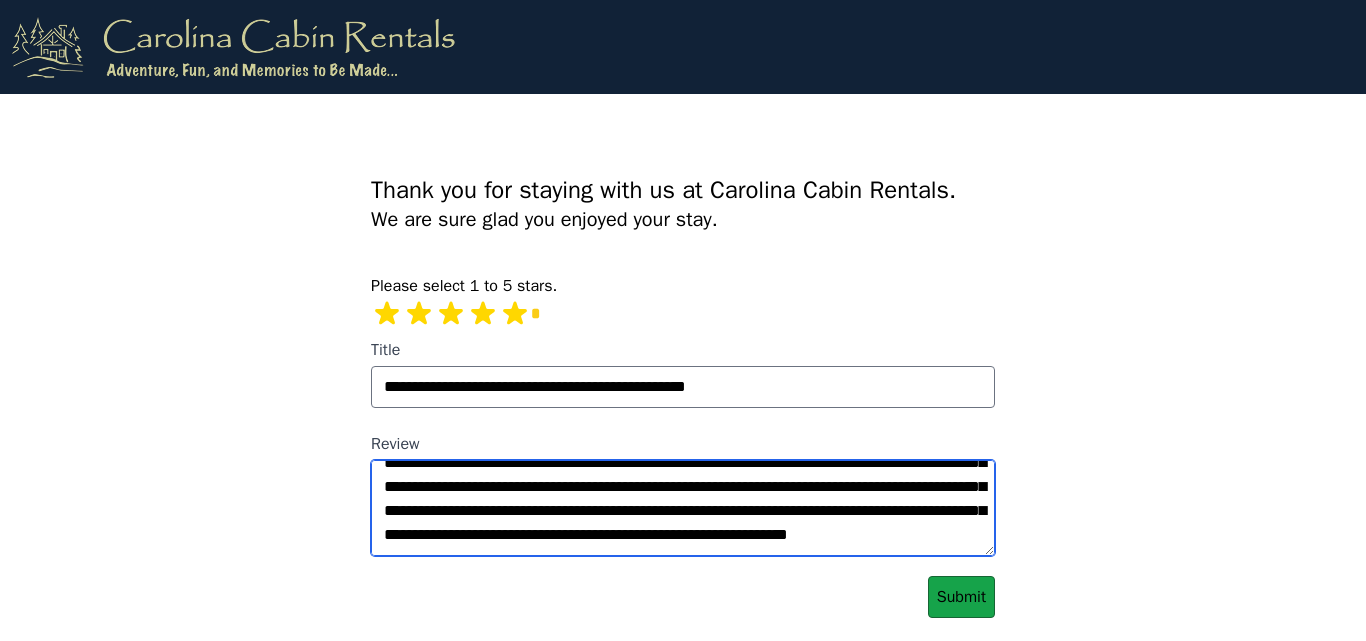 click on "**********" at bounding box center [683, 508] 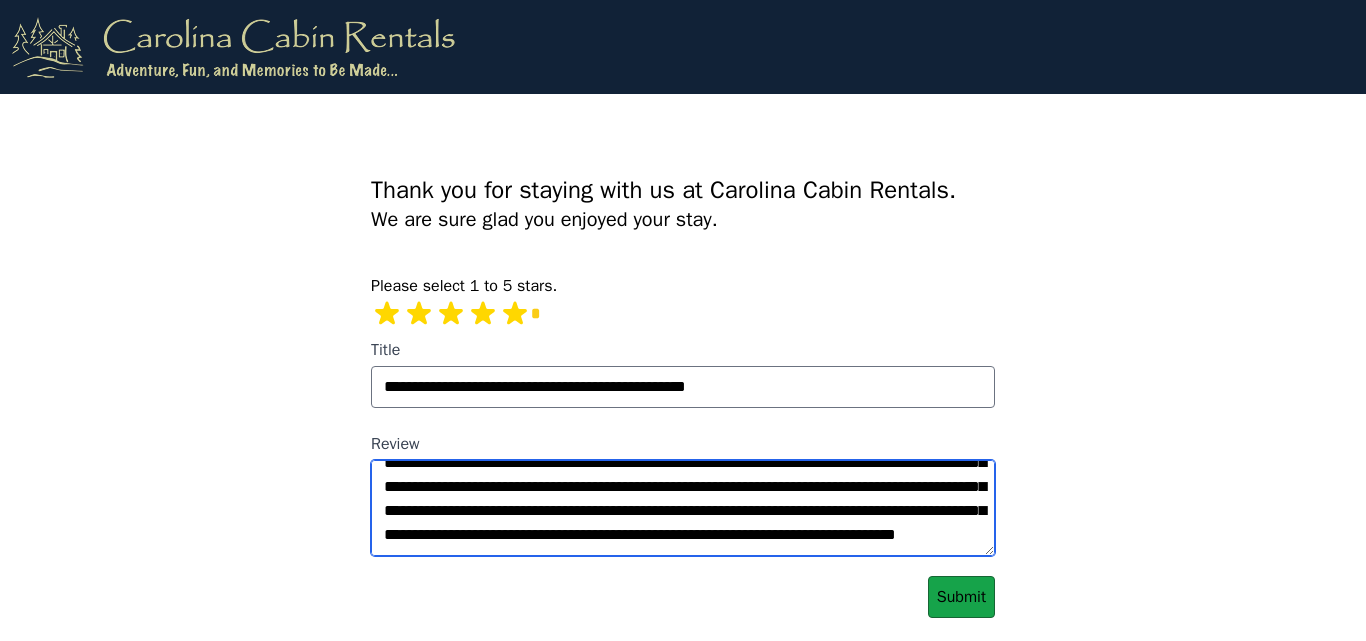 scroll, scrollTop: 248, scrollLeft: 0, axis: vertical 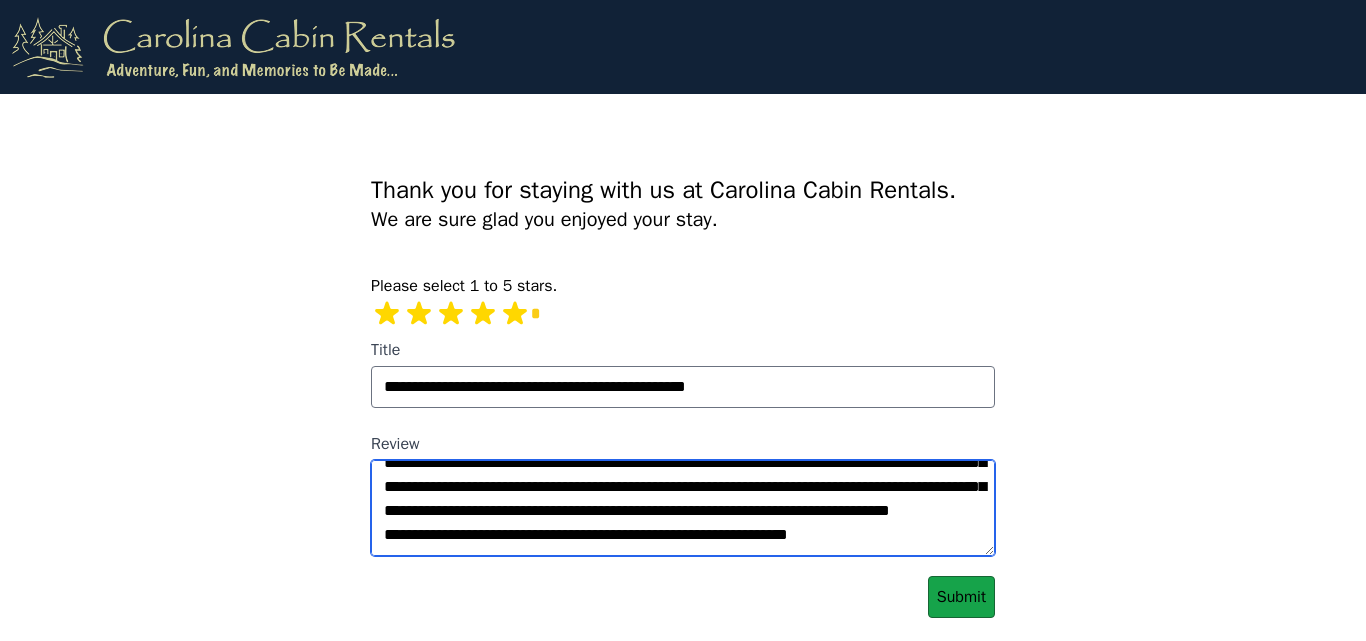 click on "**********" at bounding box center [683, 508] 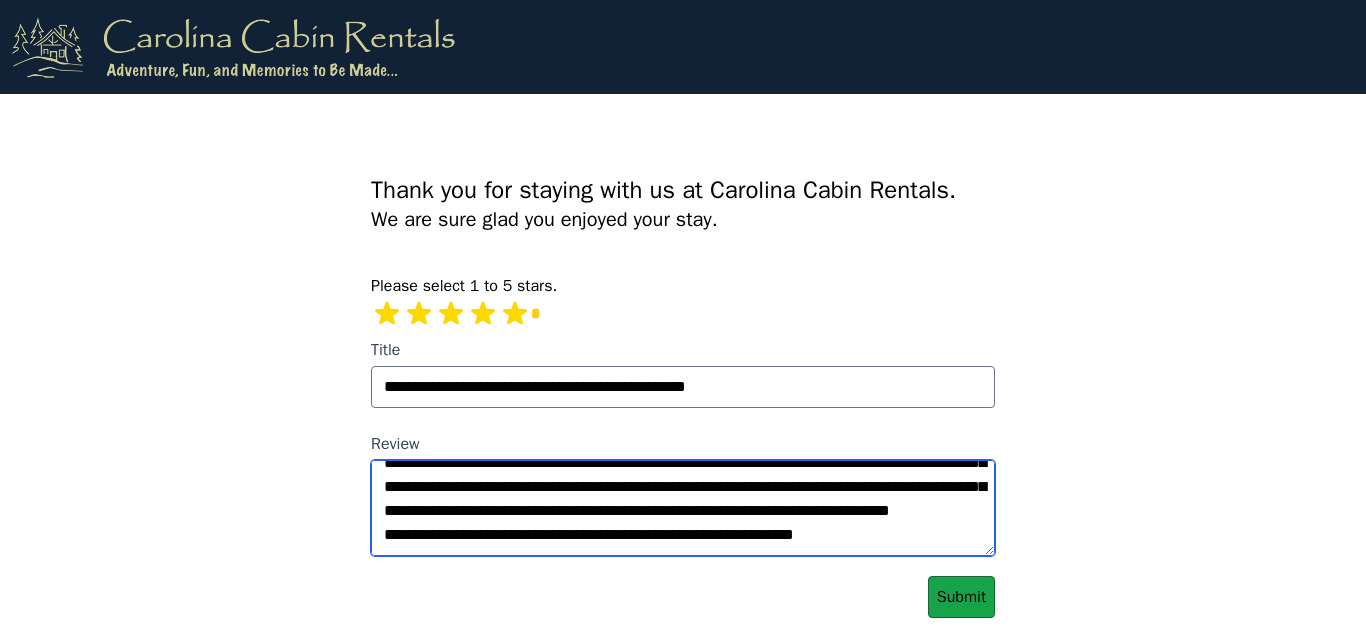 click on "**********" at bounding box center [683, 508] 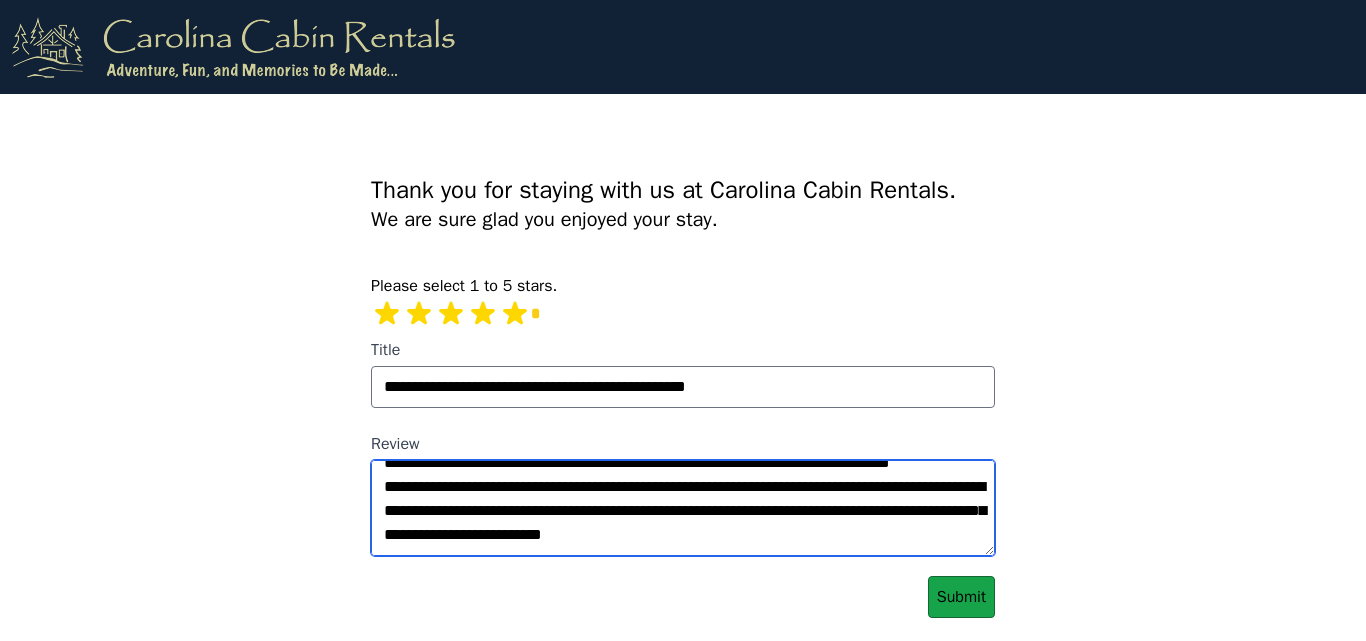 scroll, scrollTop: 320, scrollLeft: 0, axis: vertical 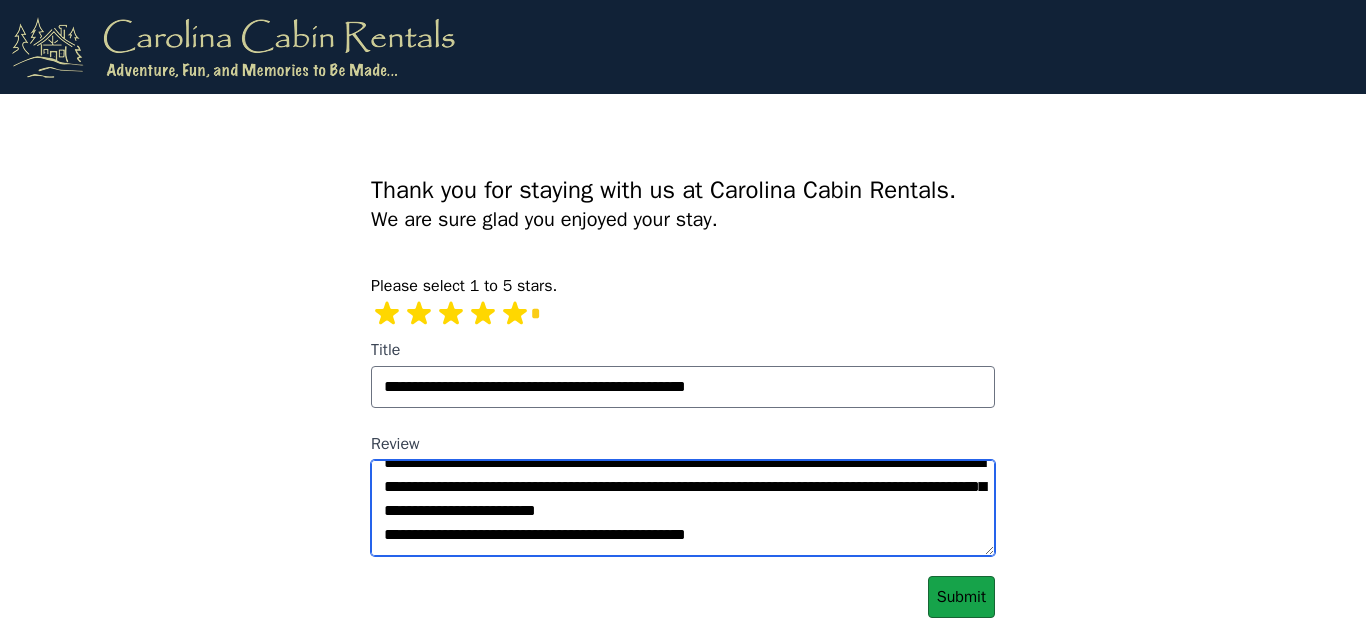 click on "Review" at bounding box center [683, 508] 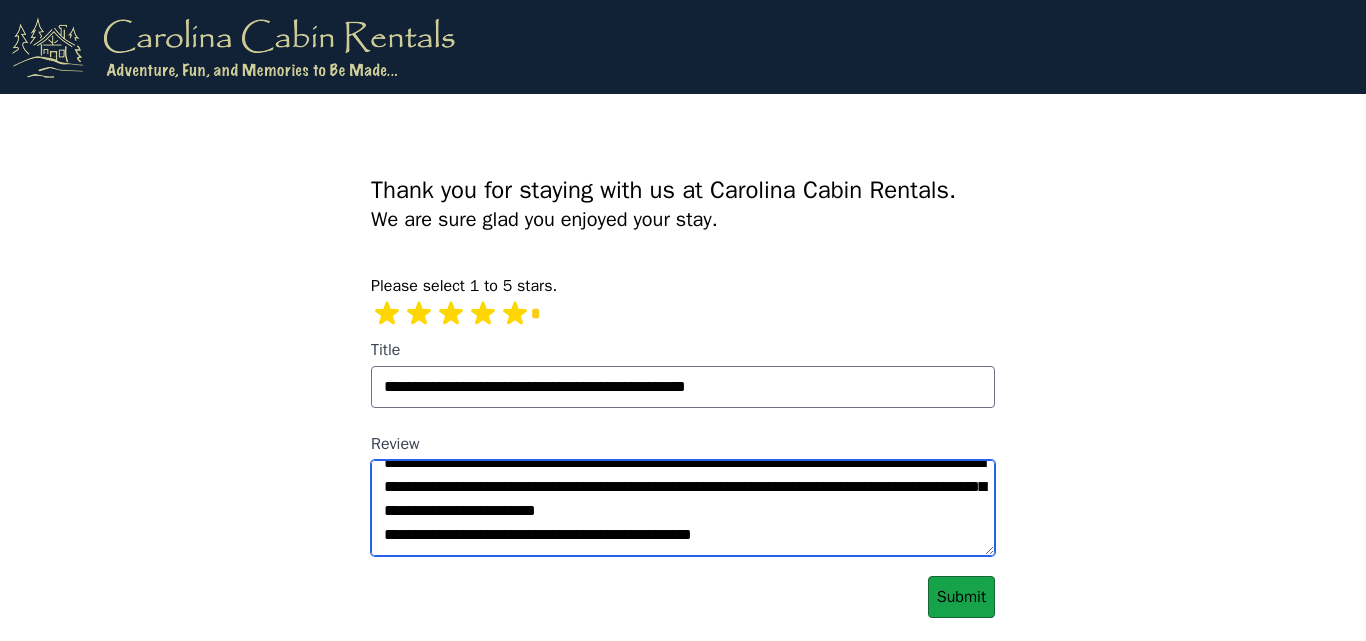 click on "Review" at bounding box center (683, 508) 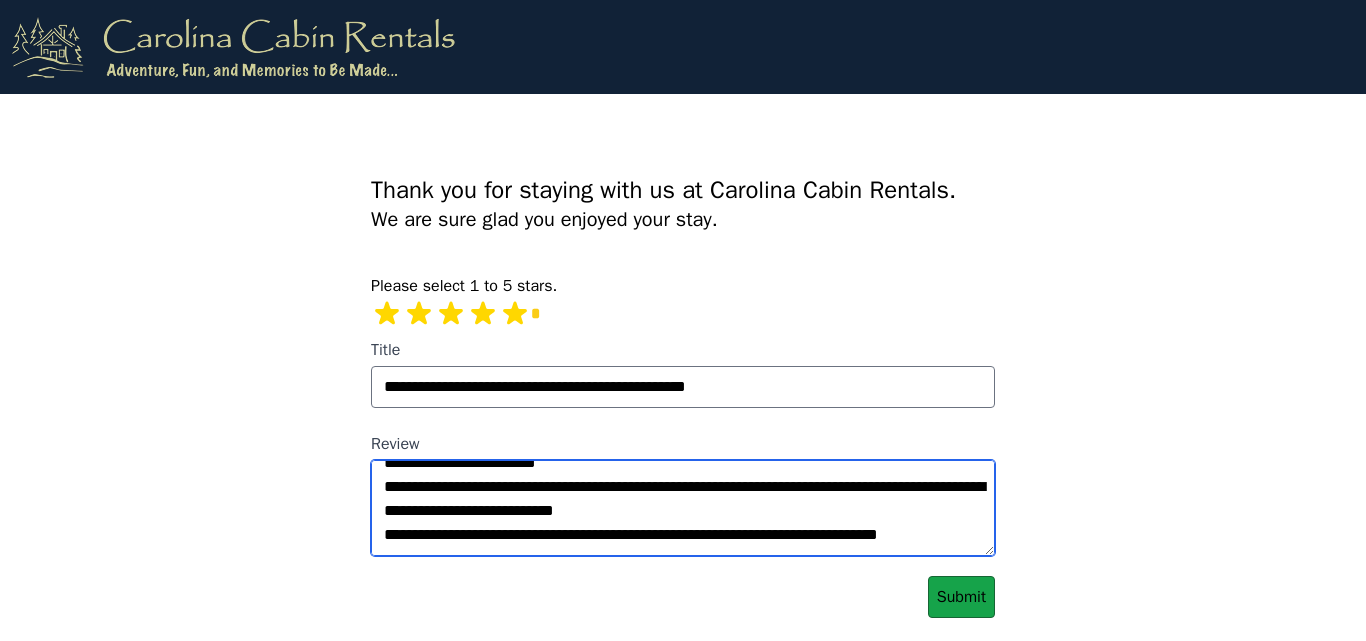 scroll, scrollTop: 392, scrollLeft: 0, axis: vertical 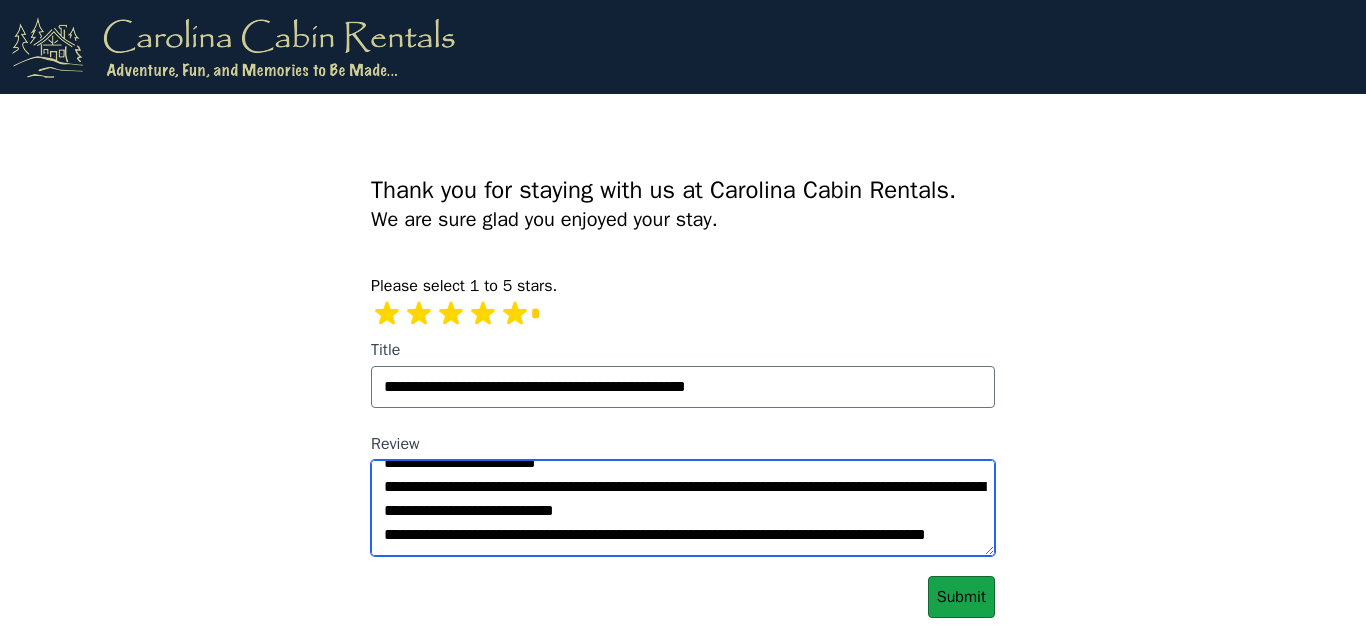 drag, startPoint x: 384, startPoint y: 545, endPoint x: 471, endPoint y: 548, distance: 87.05171 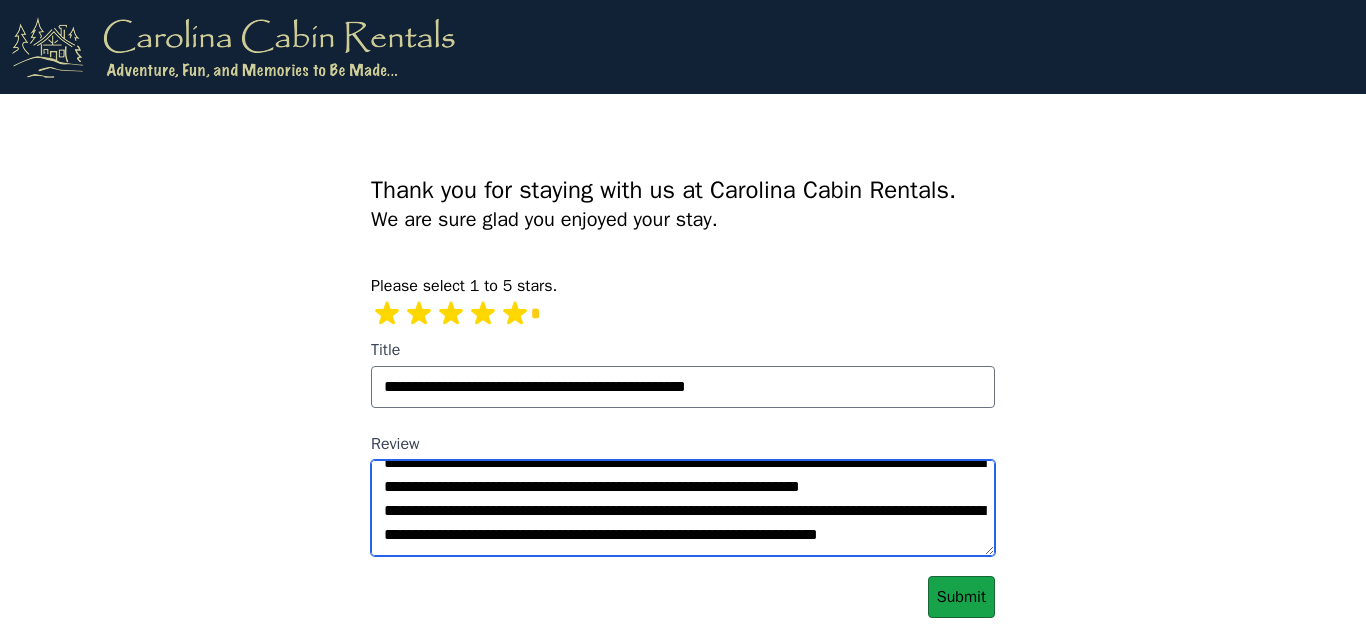 scroll, scrollTop: 704, scrollLeft: 0, axis: vertical 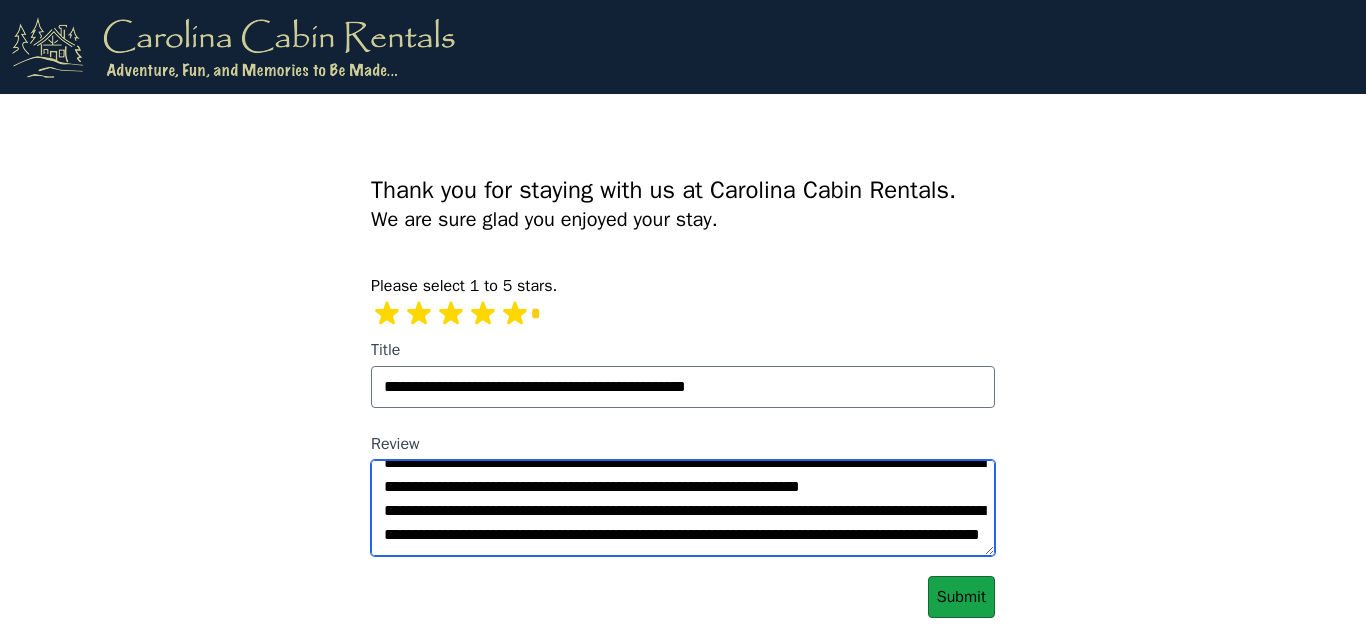 drag, startPoint x: 514, startPoint y: 546, endPoint x: 589, endPoint y: 552, distance: 75.23962 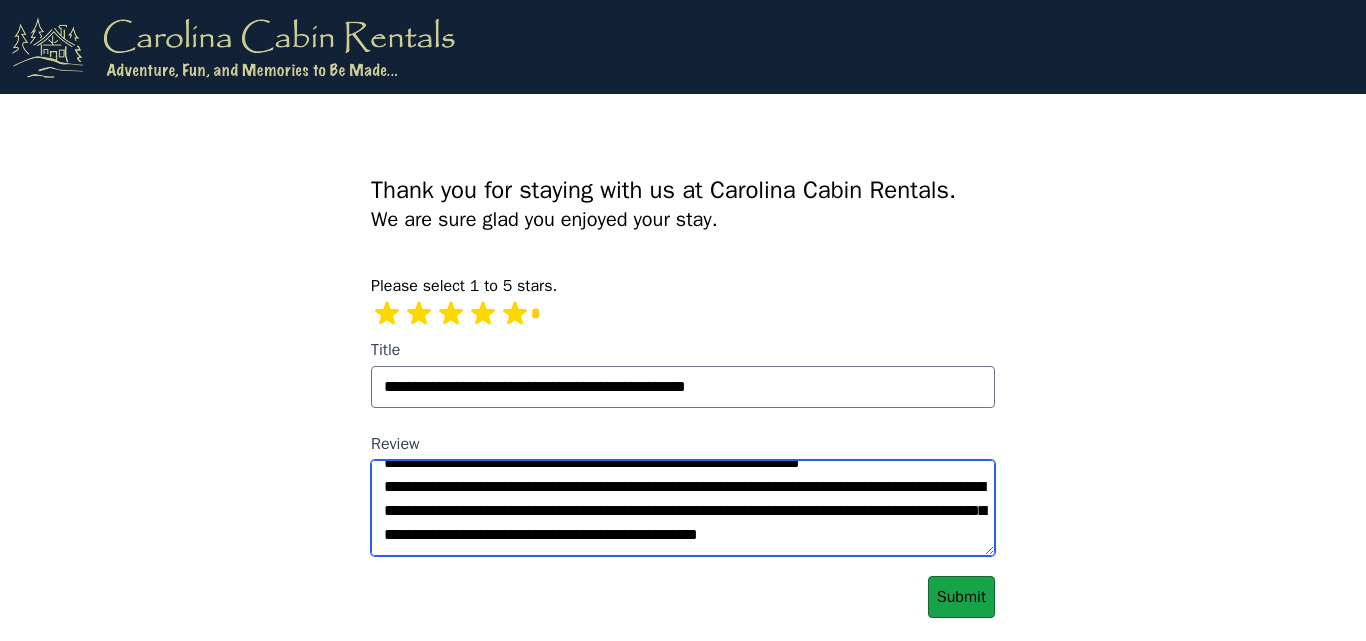 scroll, scrollTop: 728, scrollLeft: 0, axis: vertical 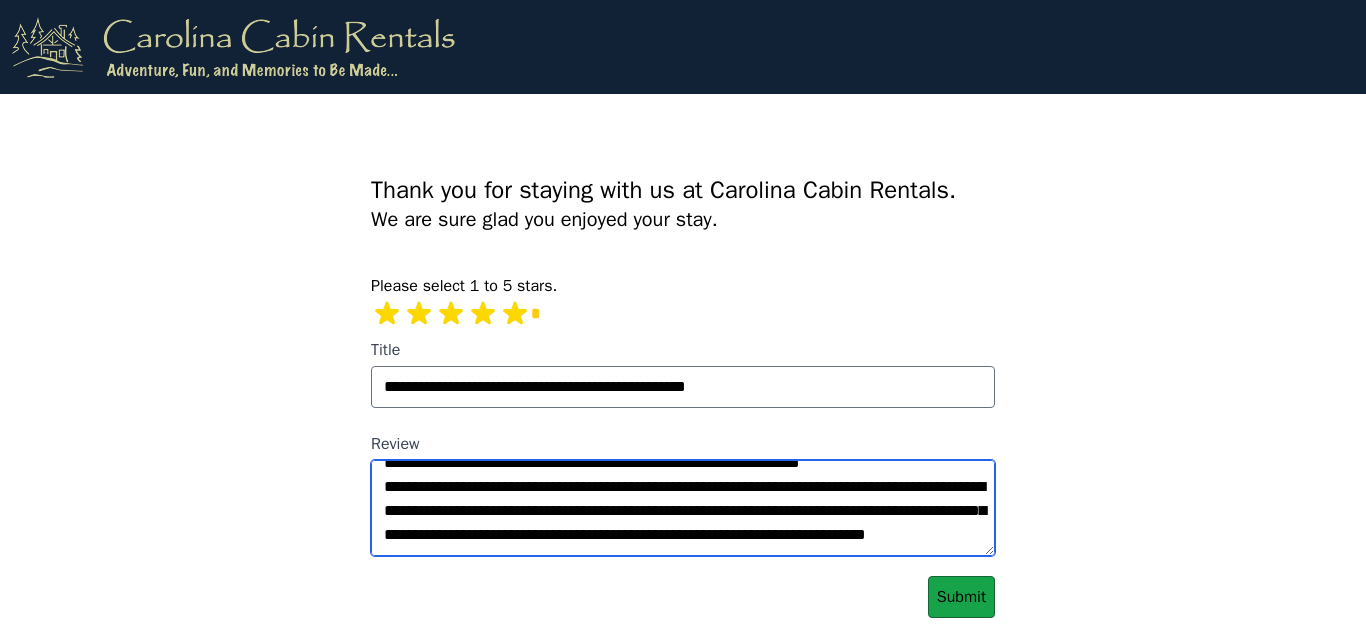 drag, startPoint x: 586, startPoint y: 544, endPoint x: 599, endPoint y: 544, distance: 13 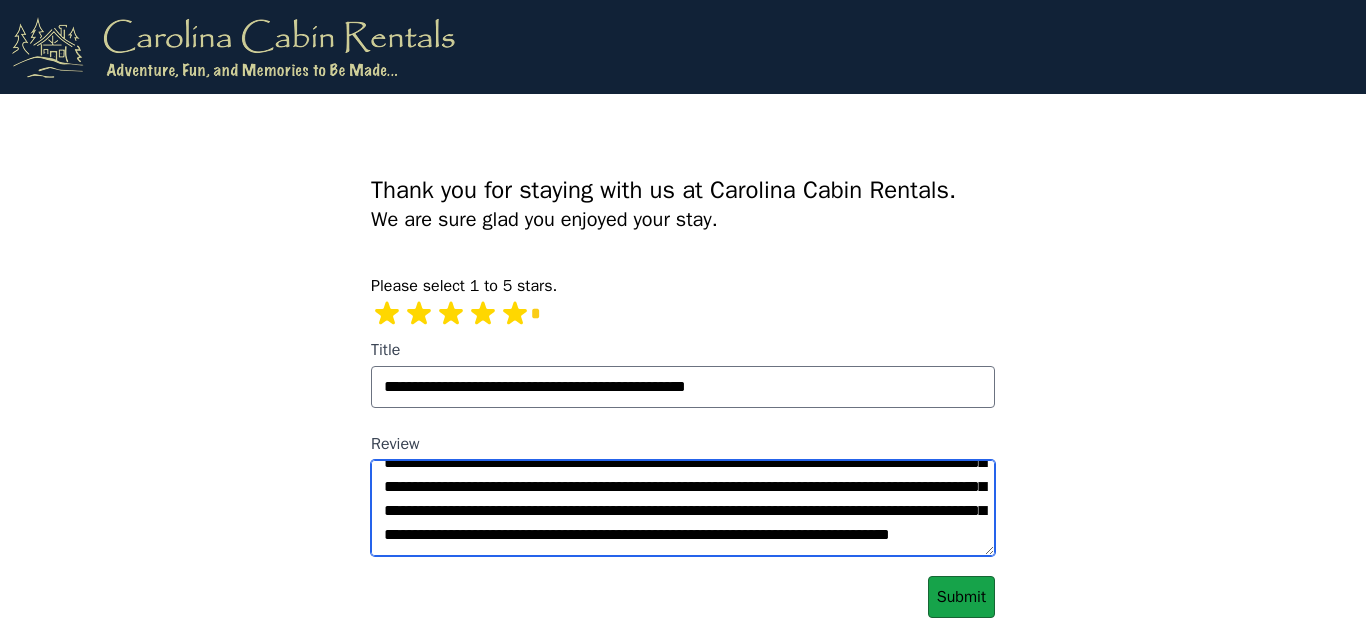 scroll, scrollTop: 1280, scrollLeft: 0, axis: vertical 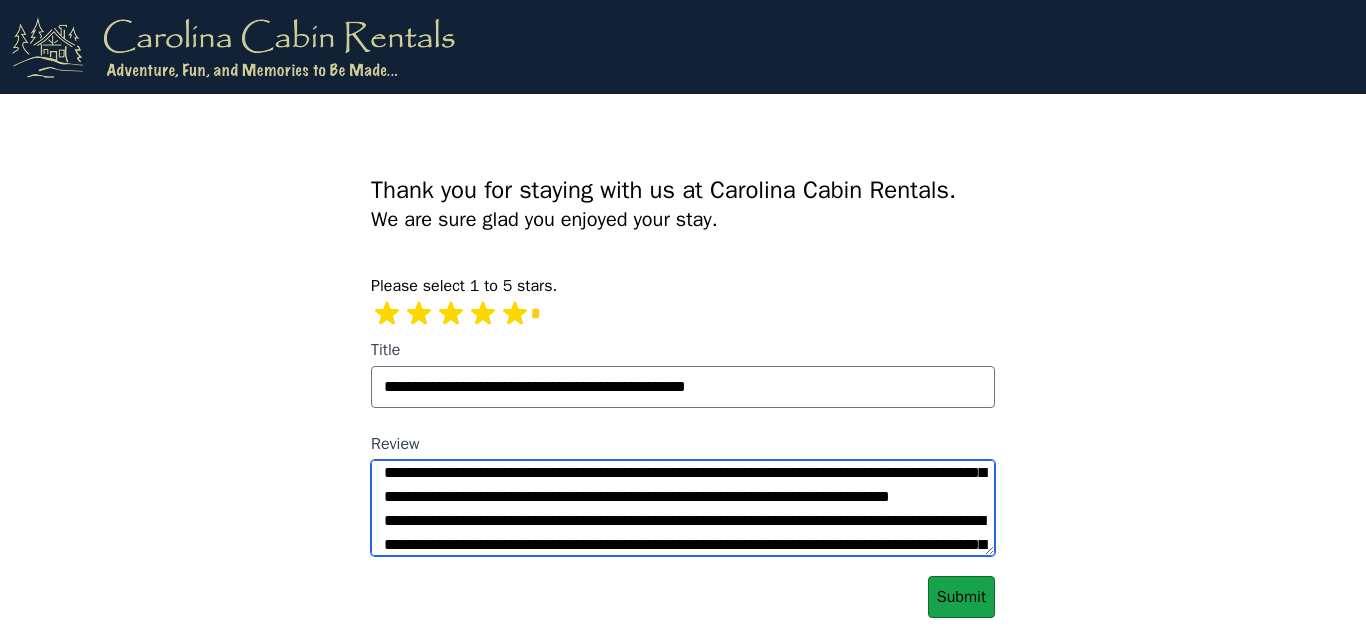 click on "Review" at bounding box center [683, 508] 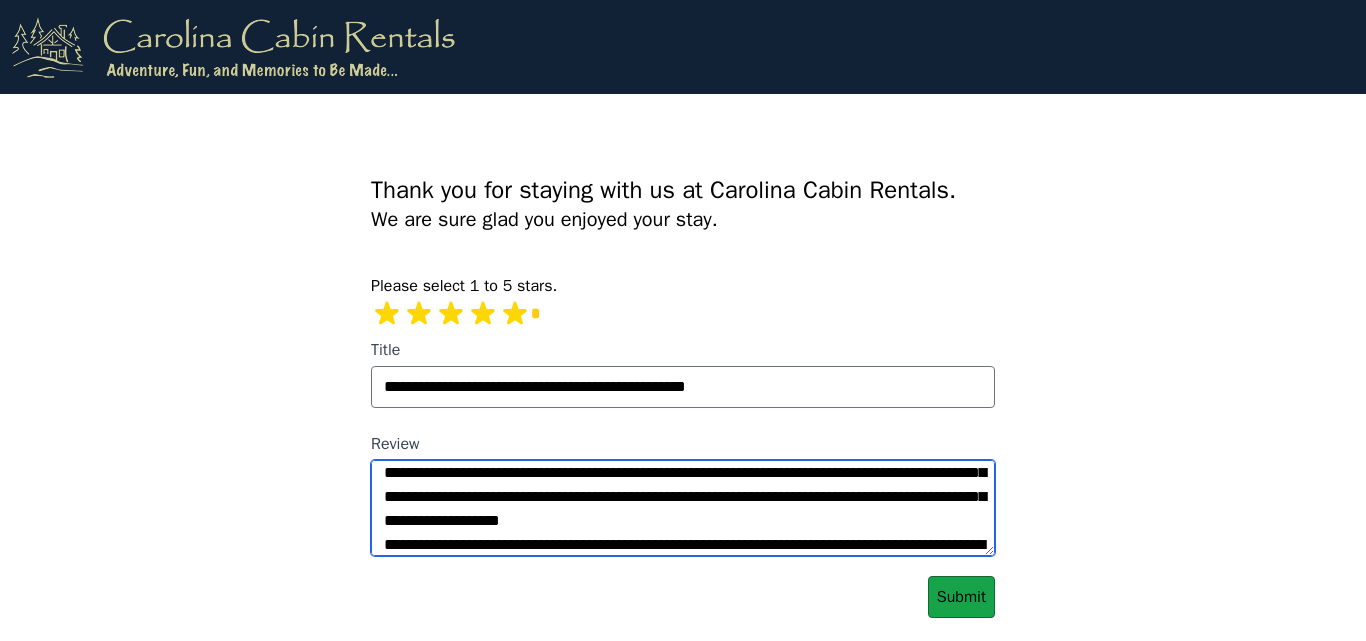 click on "Review" at bounding box center [683, 508] 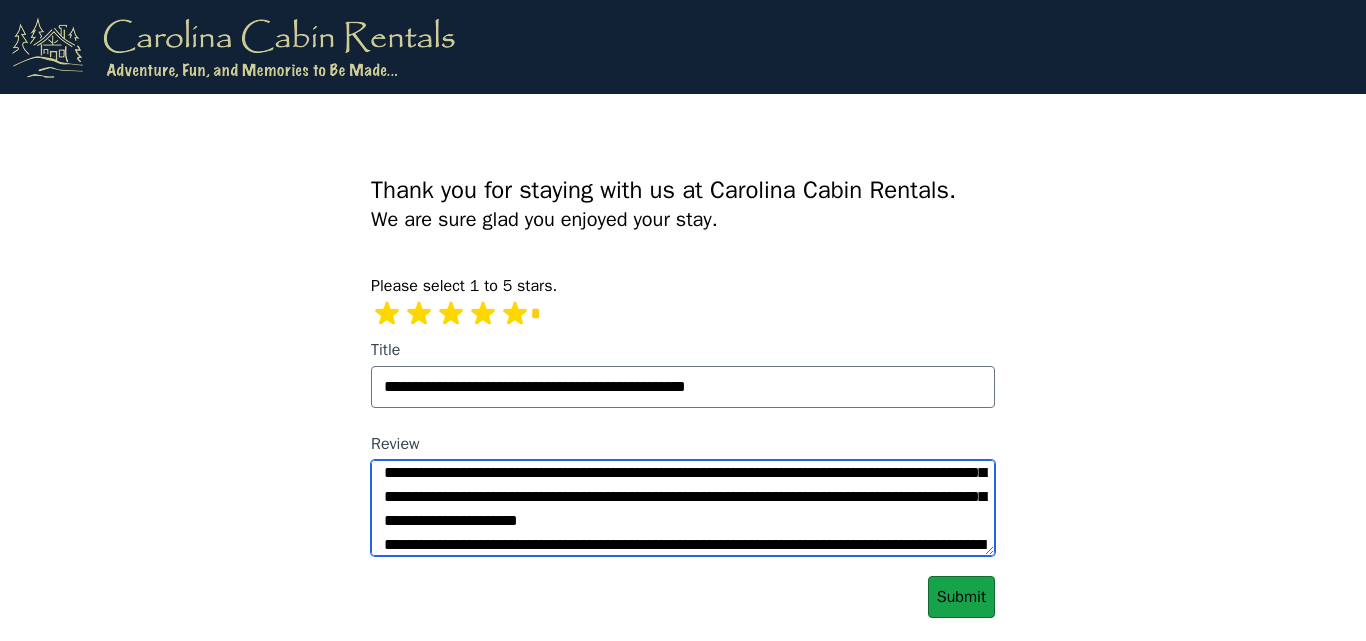 drag, startPoint x: 698, startPoint y: 517, endPoint x: 712, endPoint y: 517, distance: 14 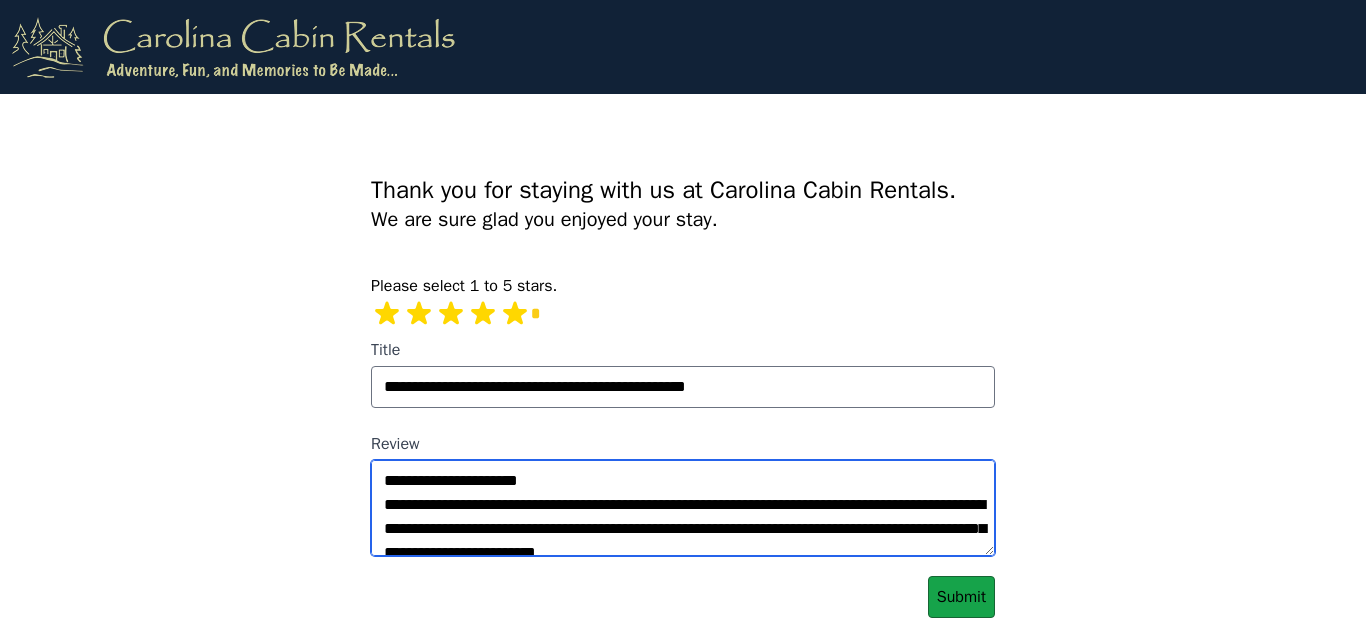 scroll, scrollTop: 280, scrollLeft: 0, axis: vertical 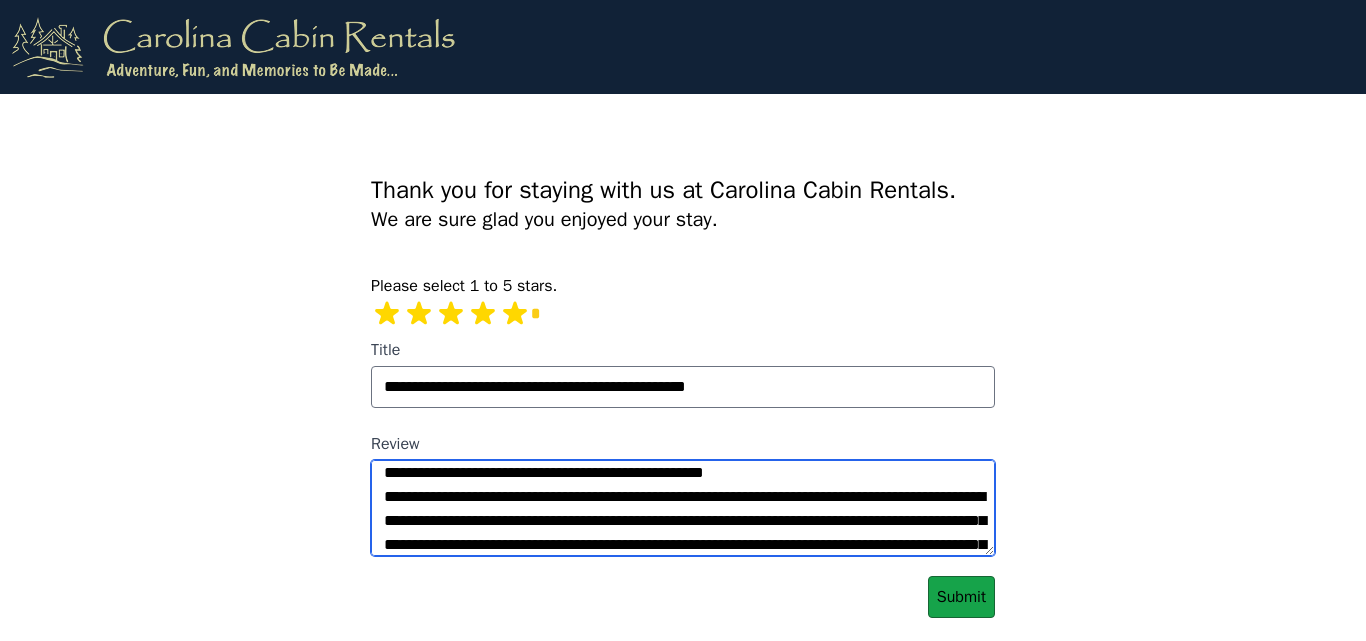 drag, startPoint x: 517, startPoint y: 494, endPoint x: 680, endPoint y: 498, distance: 163.04907 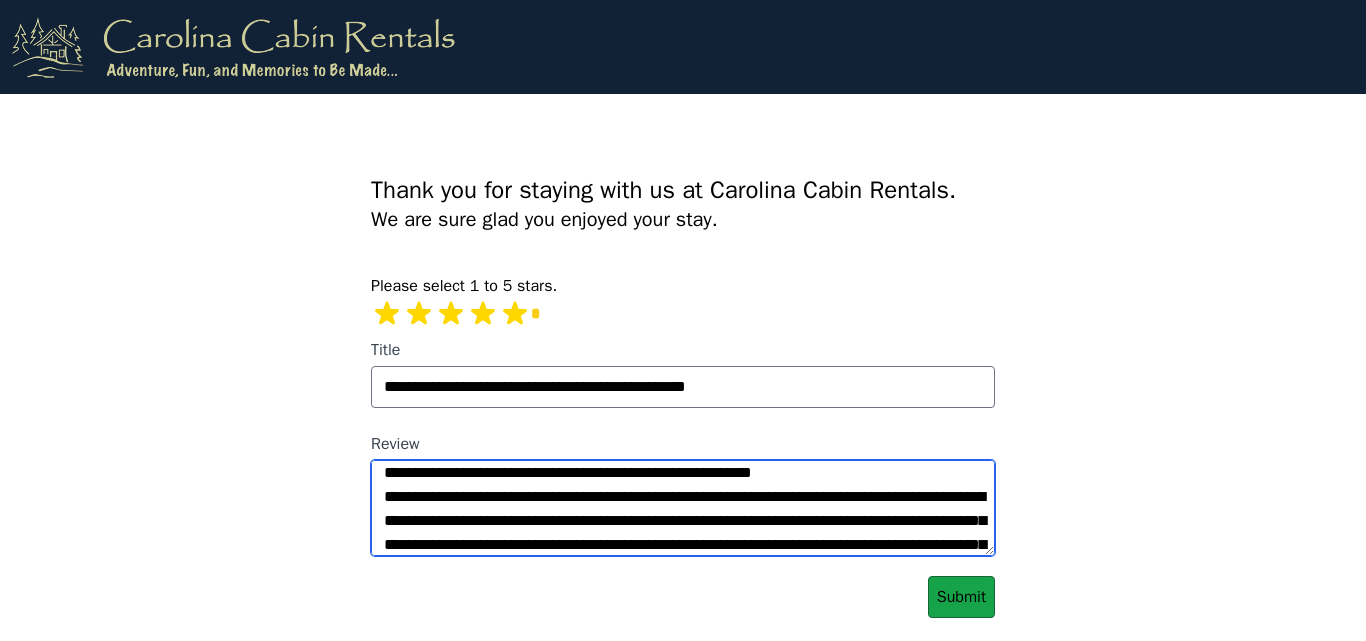 click on "Review" at bounding box center (683, 508) 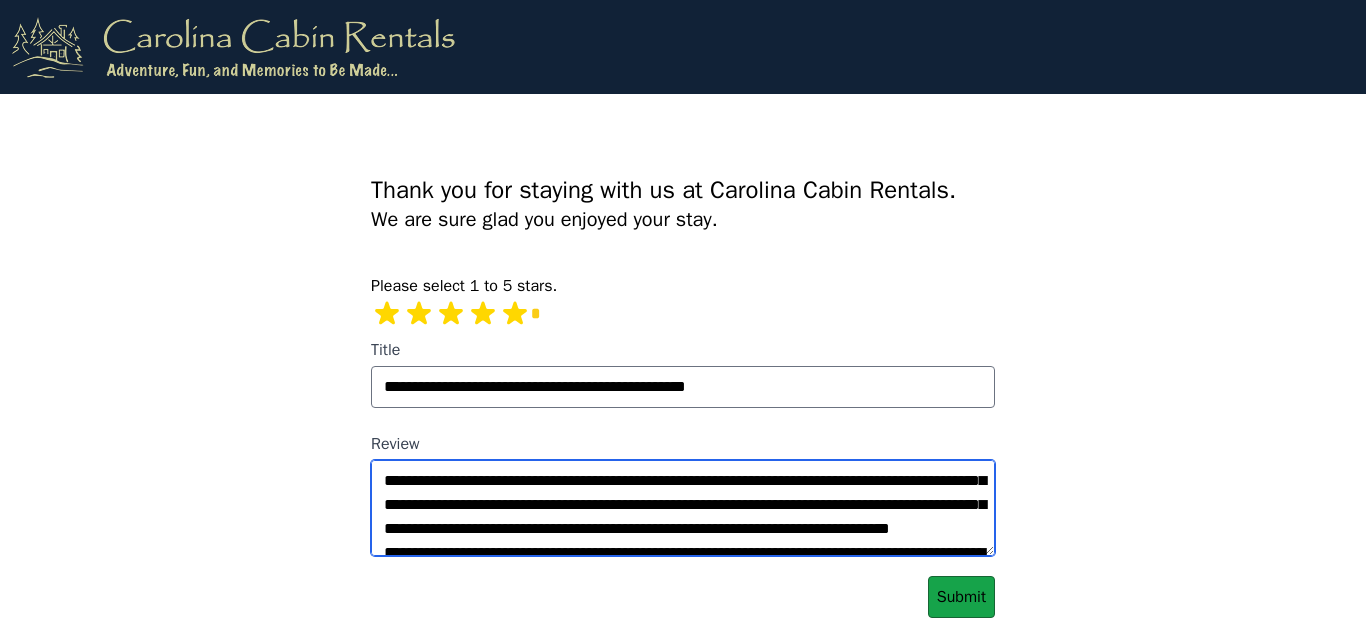 scroll, scrollTop: 440, scrollLeft: 0, axis: vertical 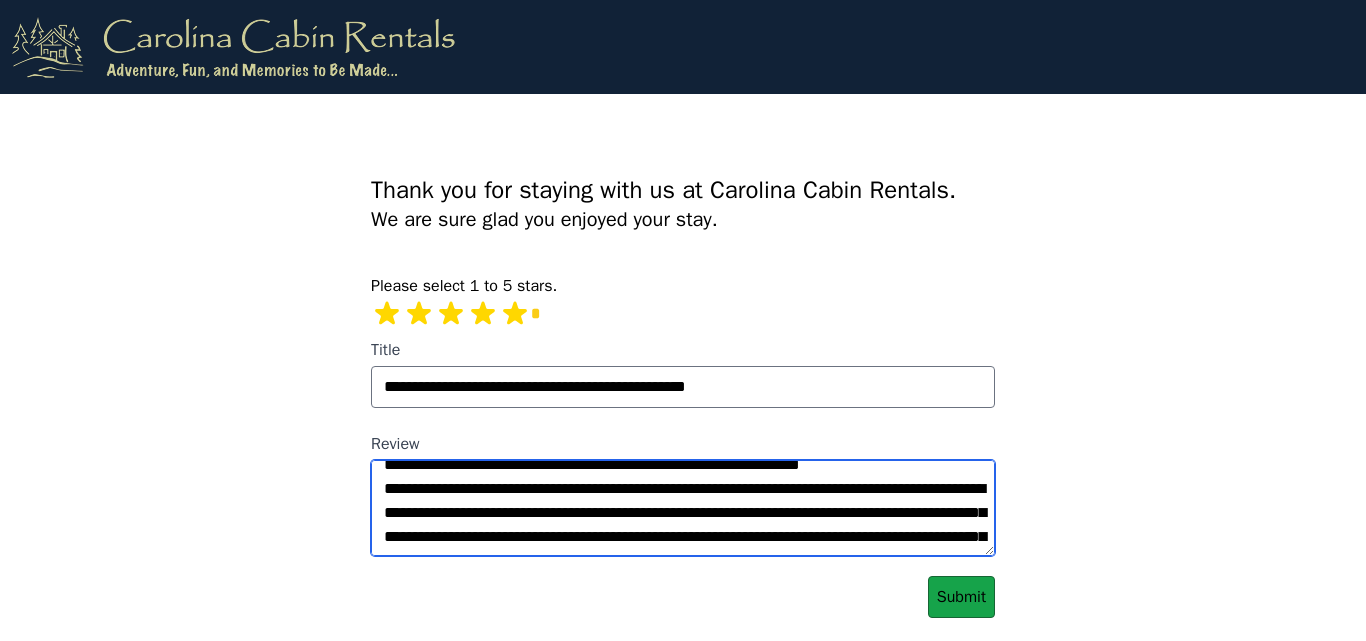 click on "Review" at bounding box center [683, 508] 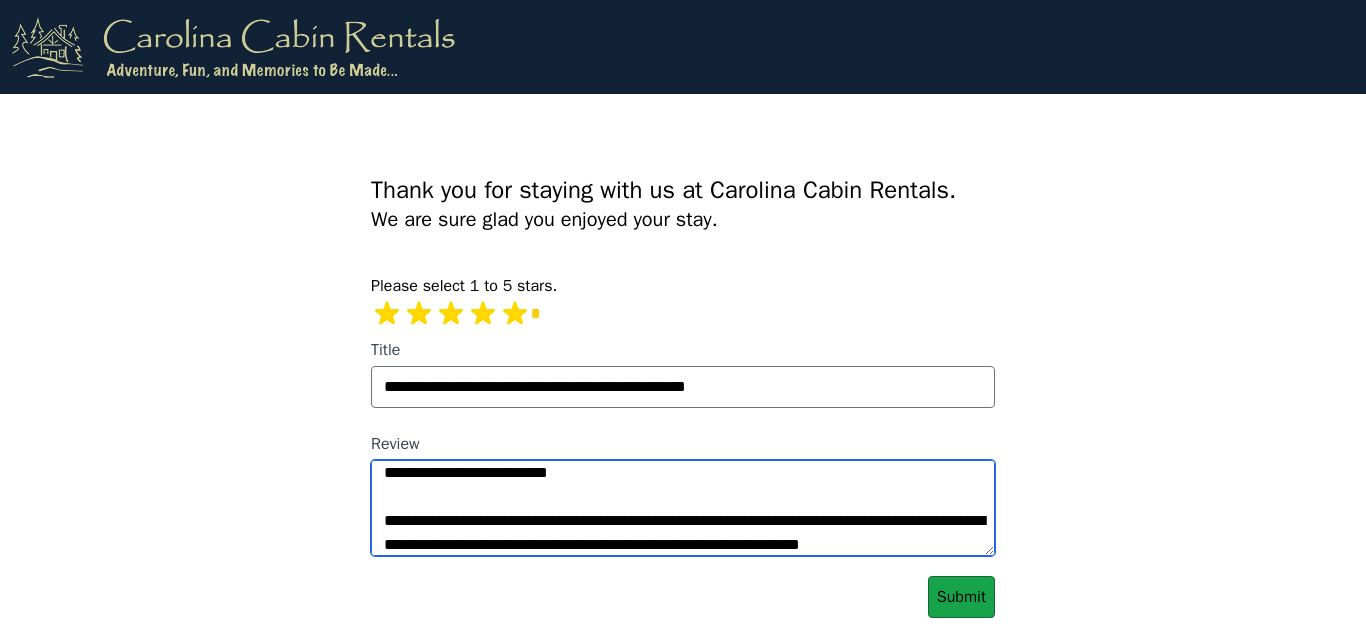 scroll, scrollTop: 704, scrollLeft: 0, axis: vertical 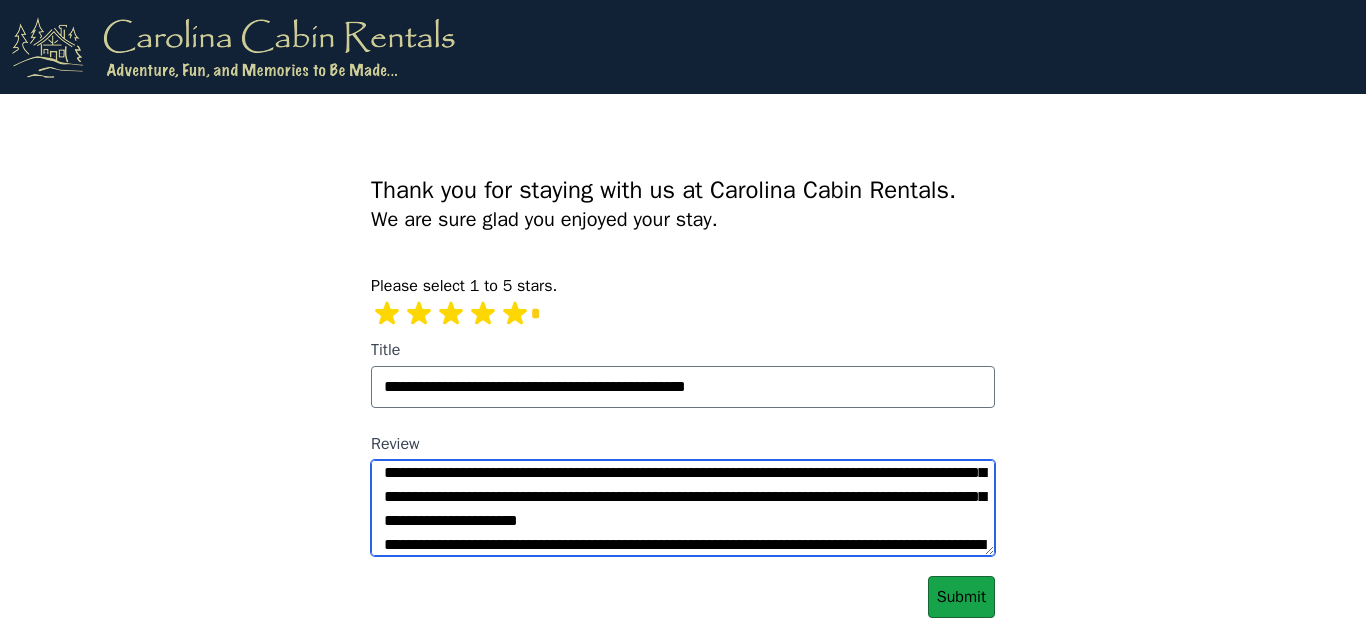 click on "Review" at bounding box center [683, 508] 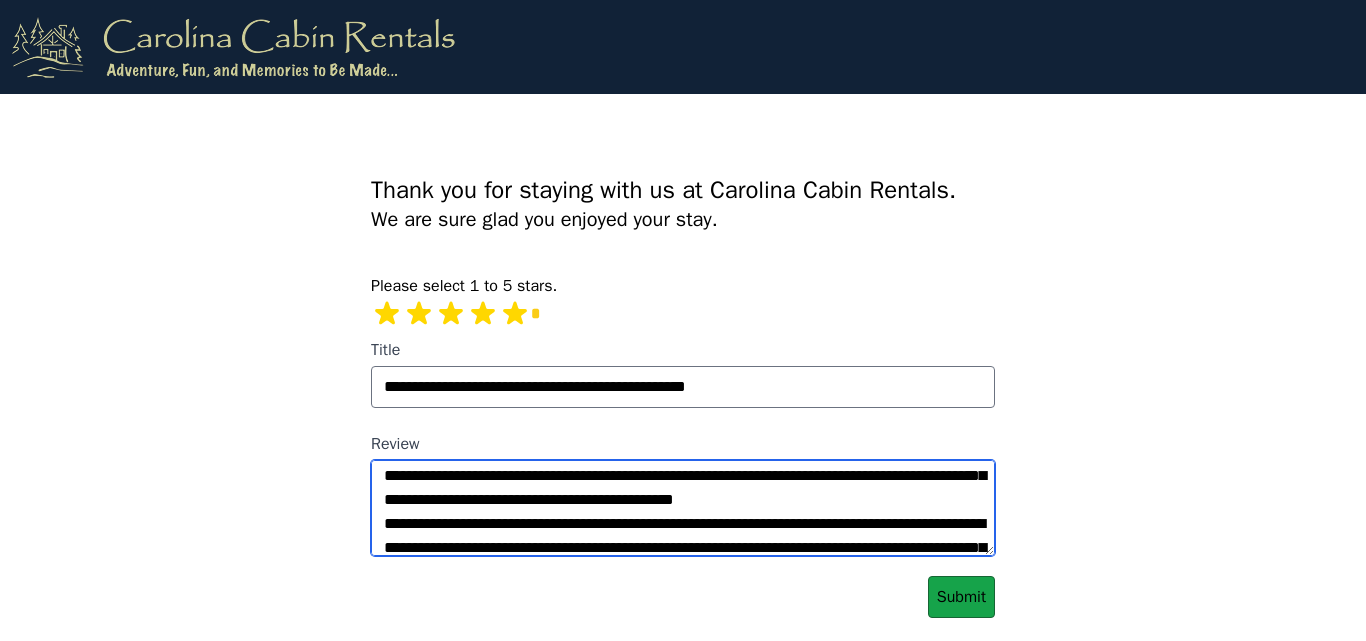 scroll, scrollTop: 240, scrollLeft: 0, axis: vertical 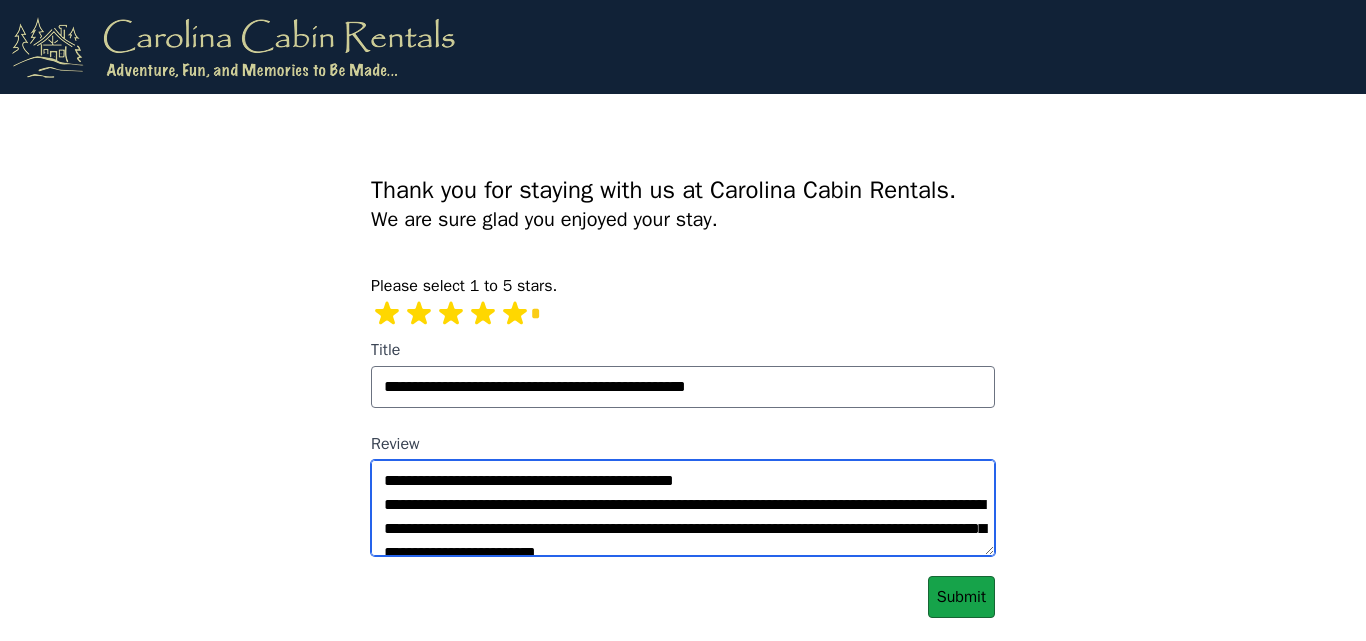 drag, startPoint x: 528, startPoint y: 503, endPoint x: 541, endPoint y: 505, distance: 13.152946 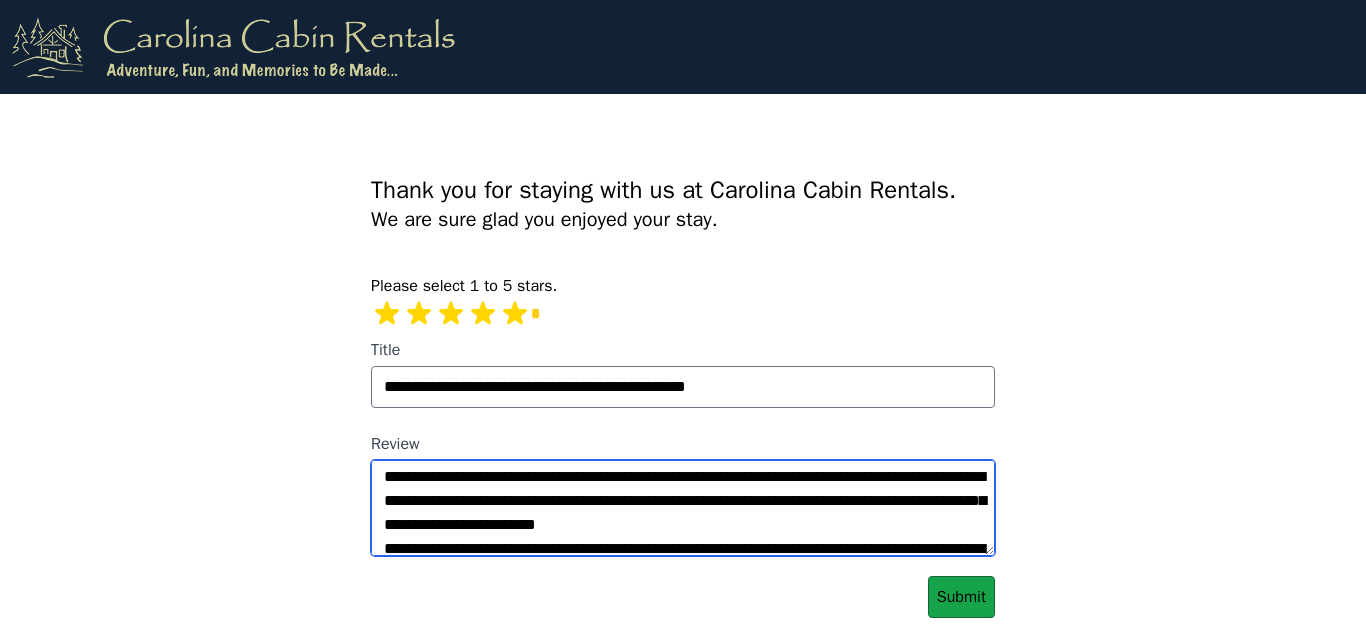 scroll, scrollTop: 280, scrollLeft: 0, axis: vertical 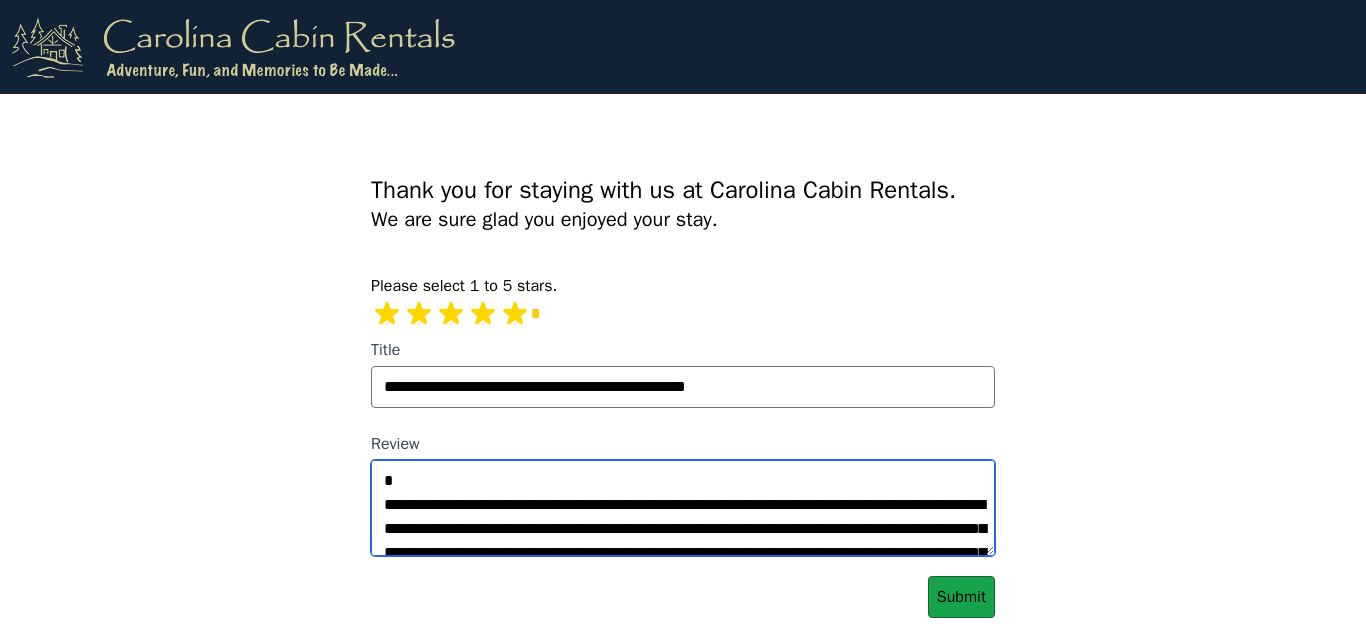click on "Review" at bounding box center [683, 508] 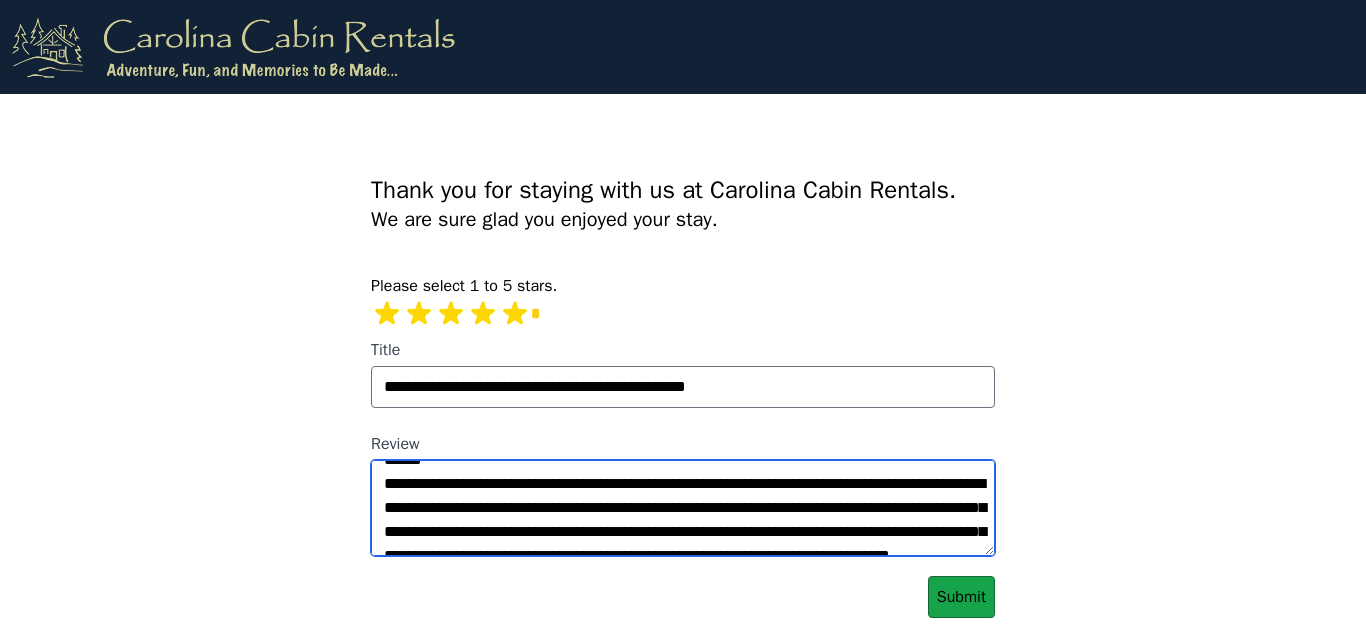 scroll, scrollTop: 520, scrollLeft: 0, axis: vertical 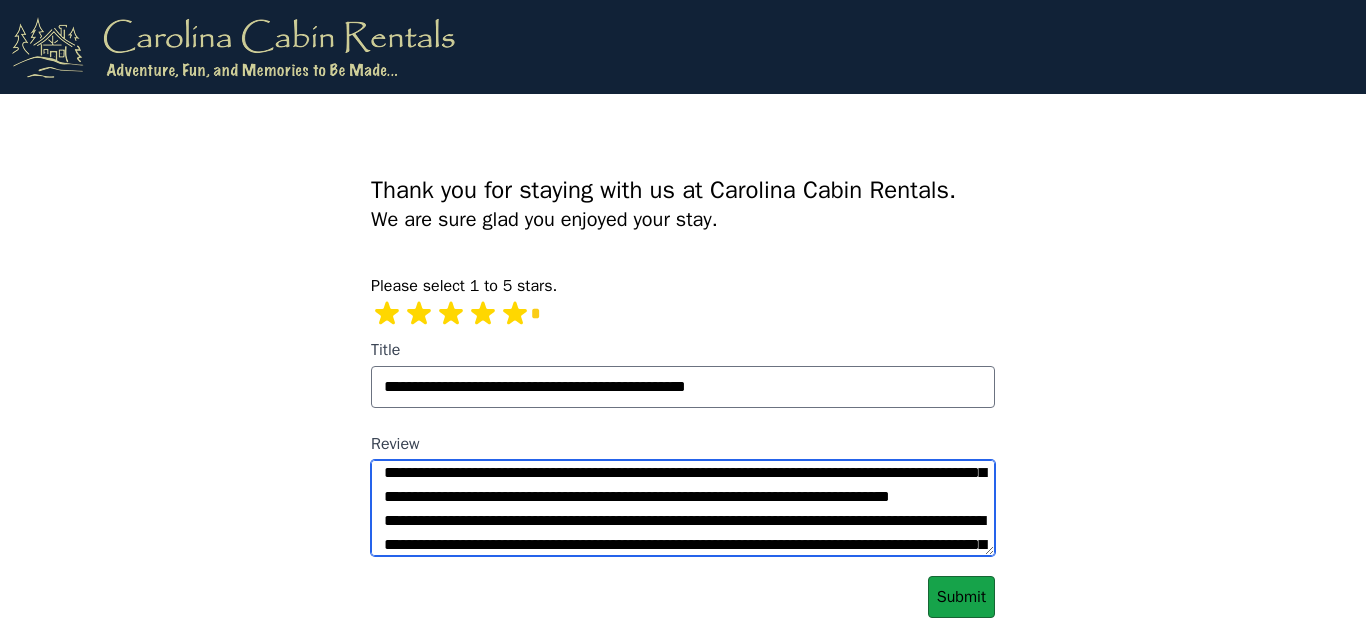 click on "Review" at bounding box center [683, 508] 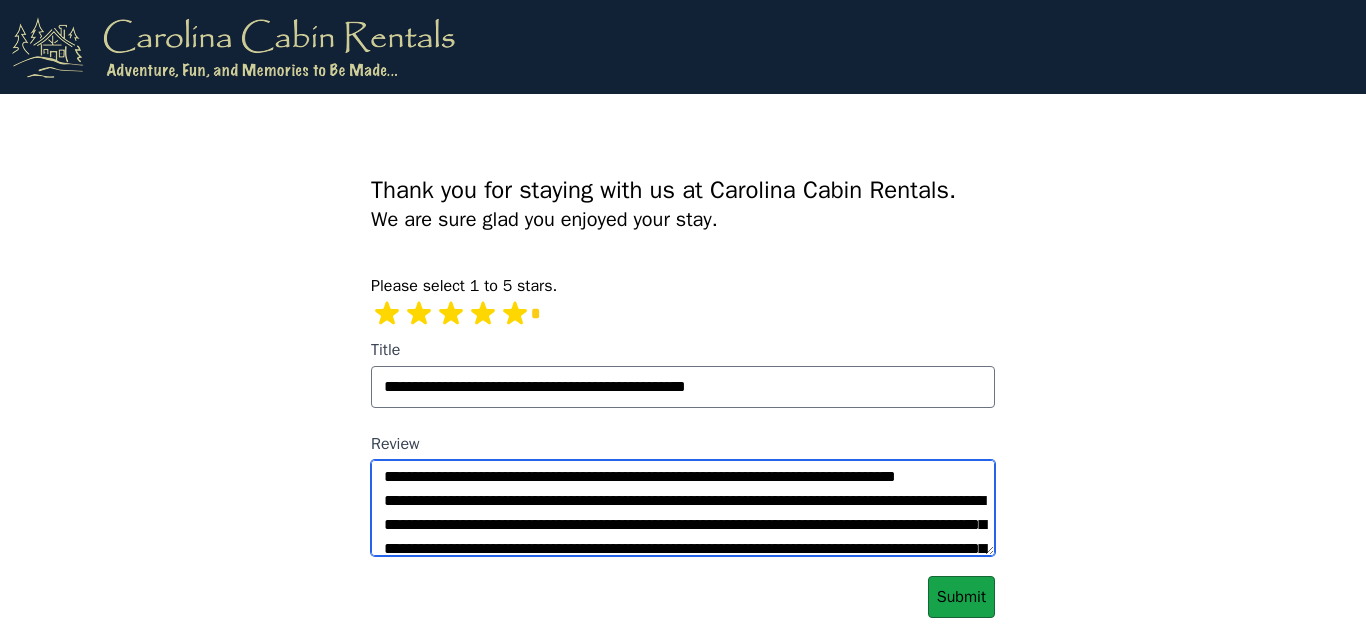 scroll, scrollTop: 600, scrollLeft: 0, axis: vertical 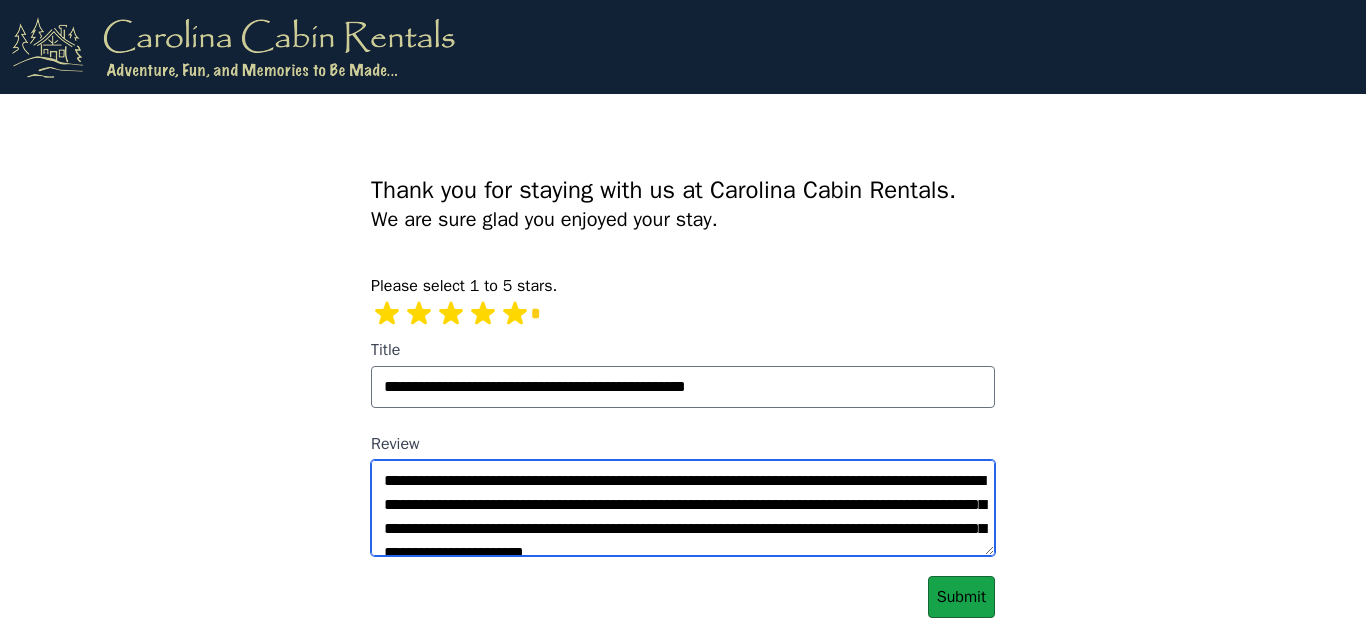 click on "Review" at bounding box center (683, 508) 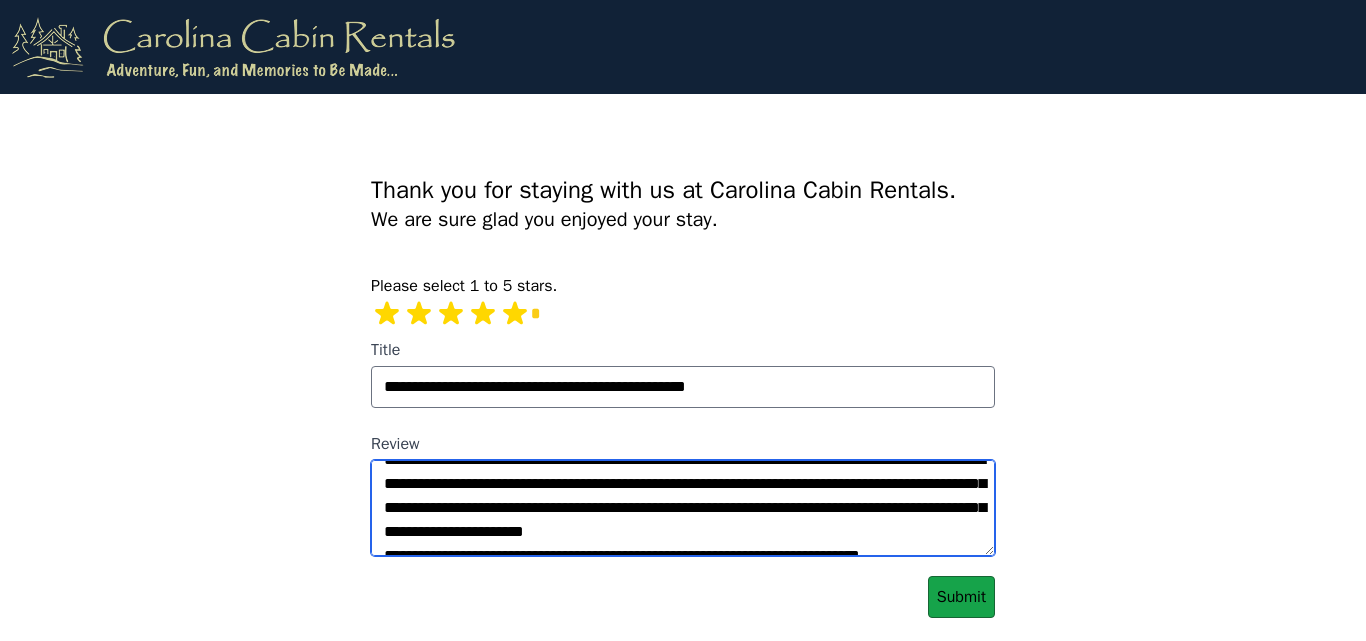 scroll, scrollTop: 640, scrollLeft: 0, axis: vertical 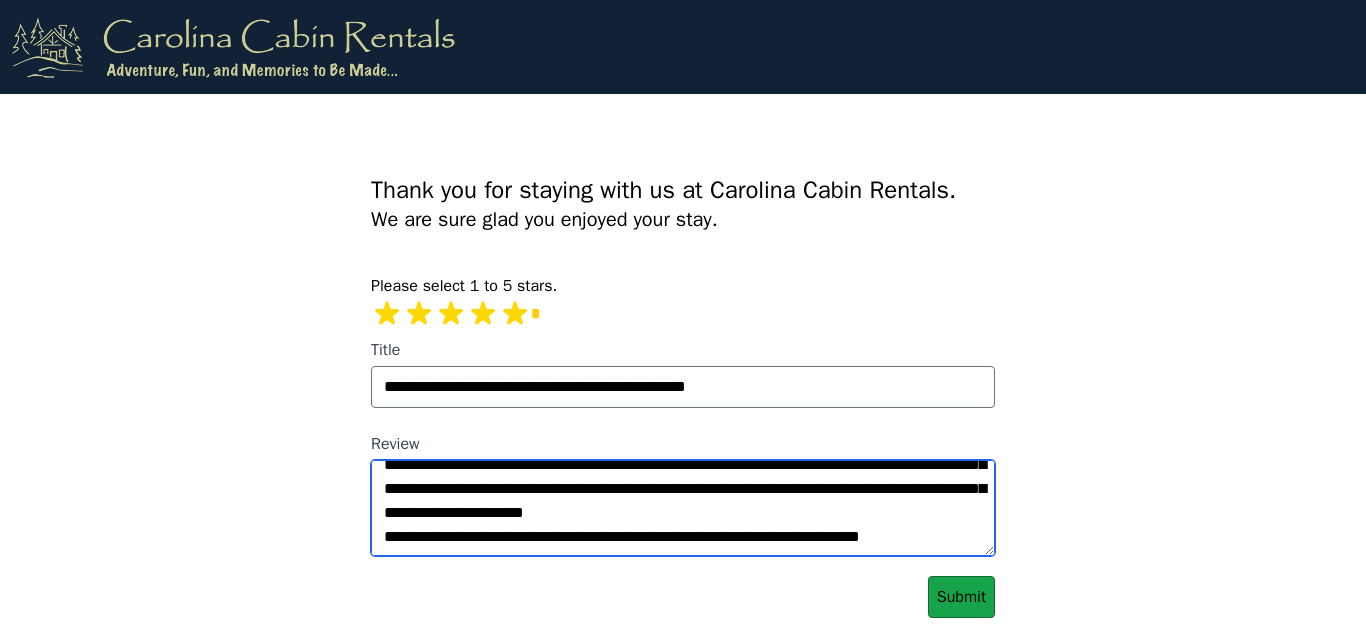 drag, startPoint x: 482, startPoint y: 487, endPoint x: 381, endPoint y: 485, distance: 101.0198 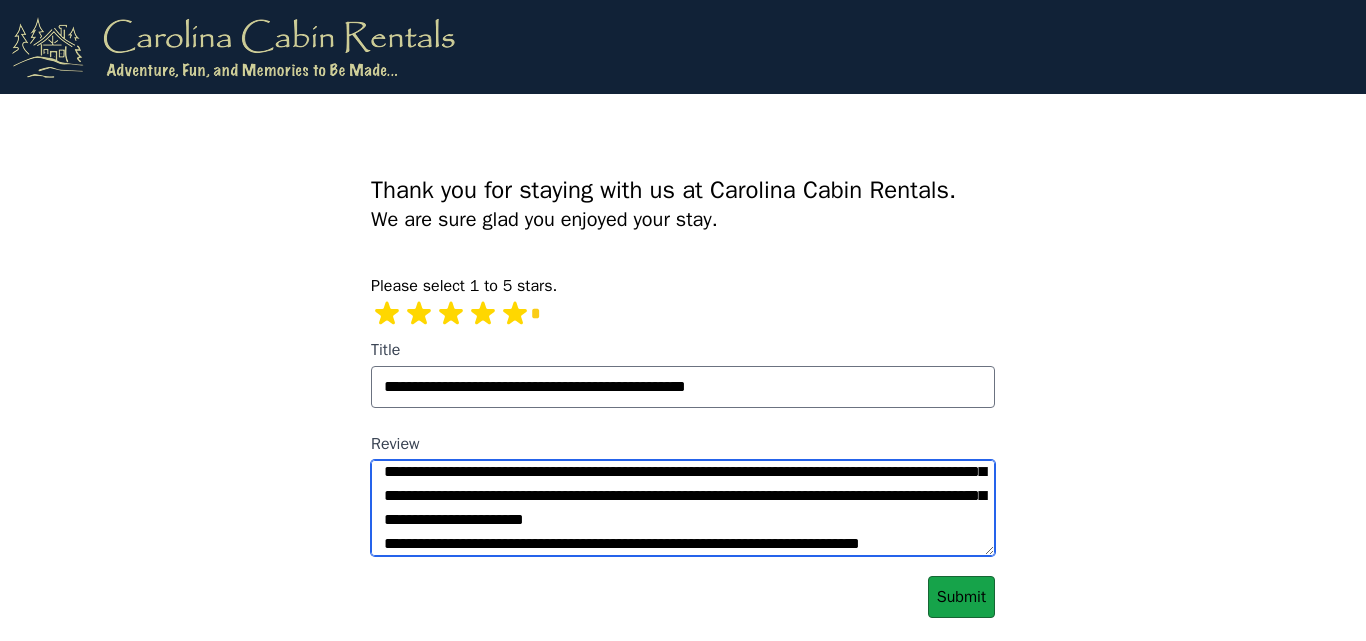 click on "Review" at bounding box center (683, 508) 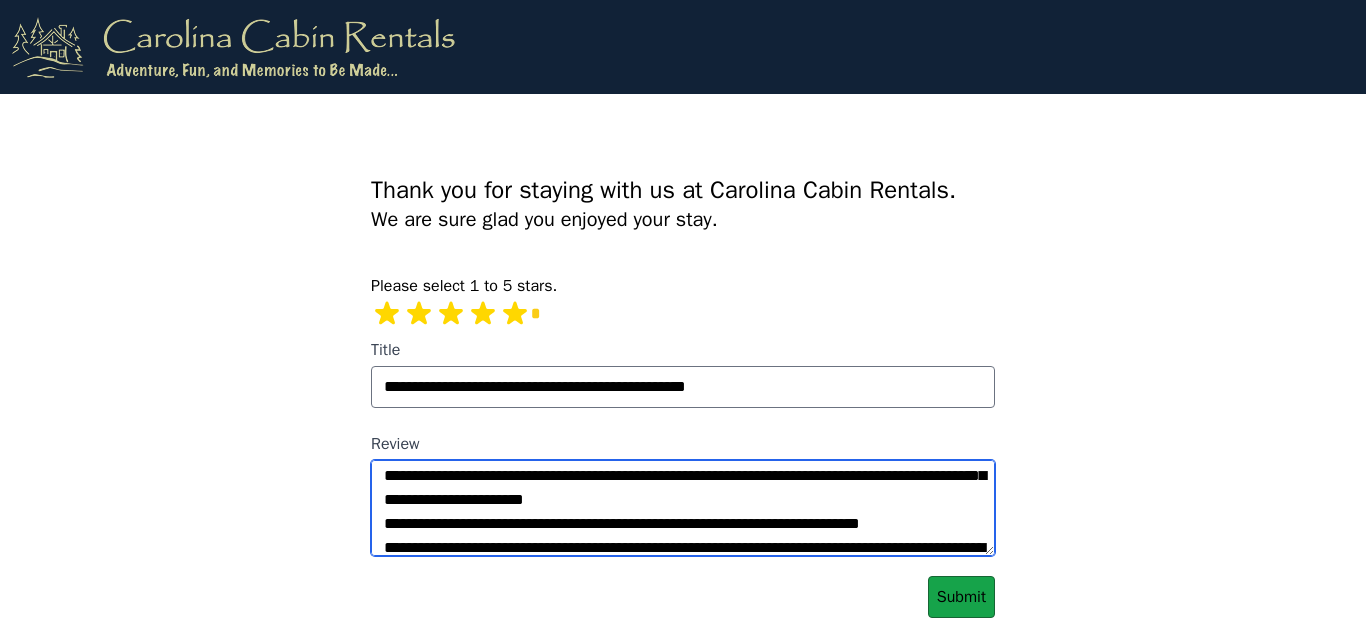 scroll, scrollTop: 673, scrollLeft: 0, axis: vertical 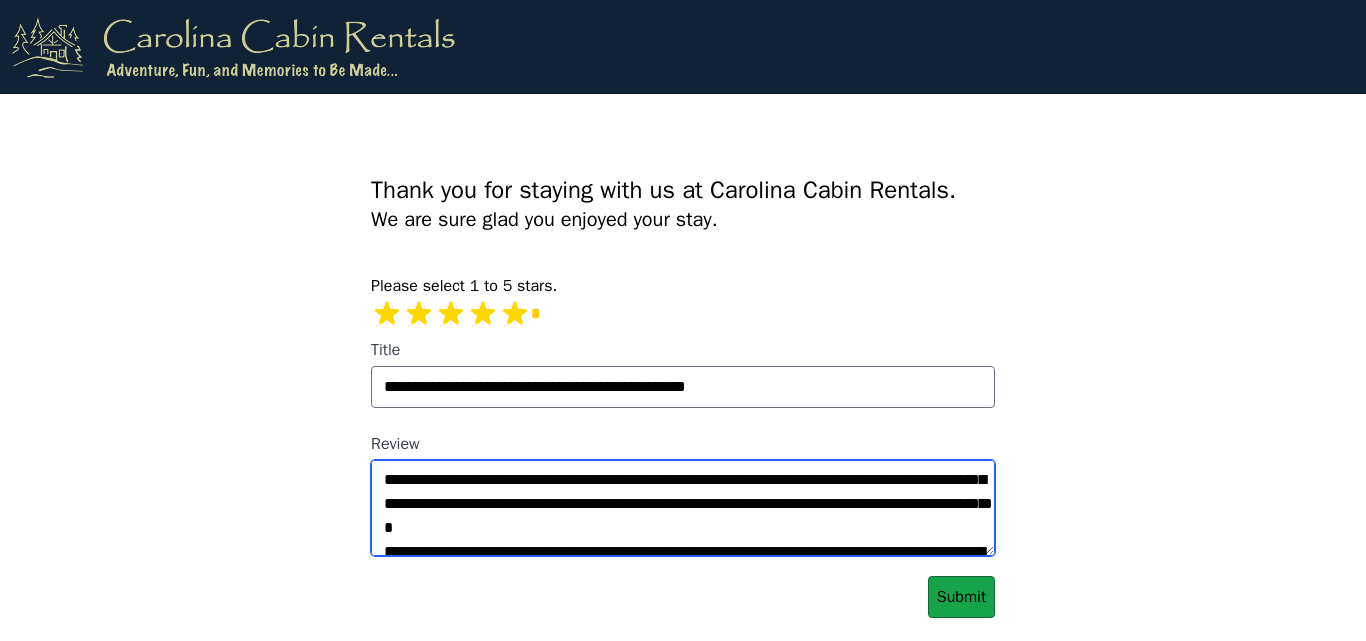drag, startPoint x: 834, startPoint y: 503, endPoint x: 845, endPoint y: 507, distance: 11.7046995 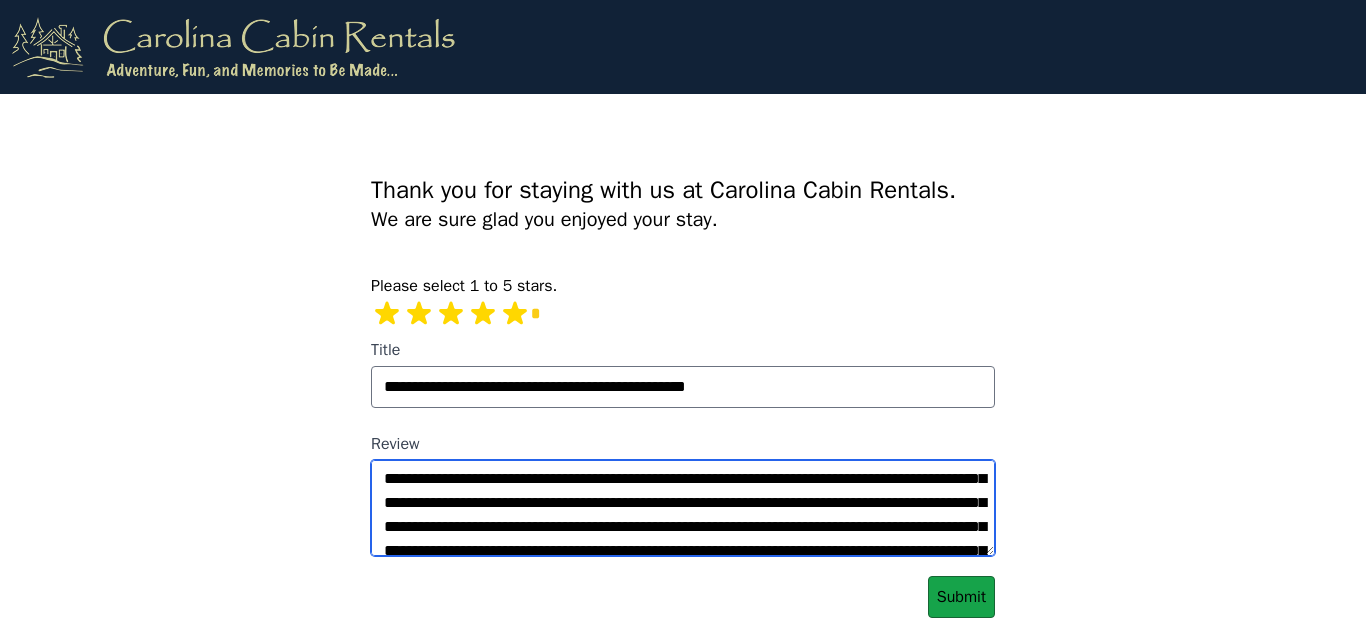 scroll, scrollTop: 953, scrollLeft: 0, axis: vertical 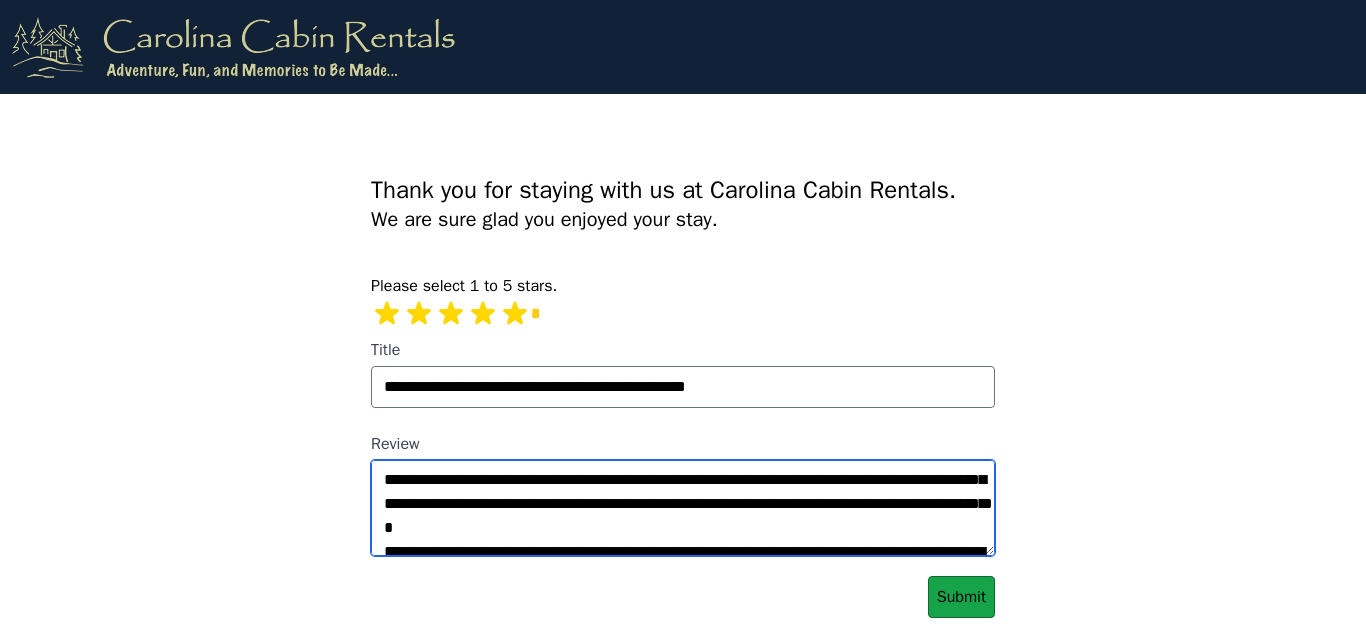 click on "Review" at bounding box center [683, 508] 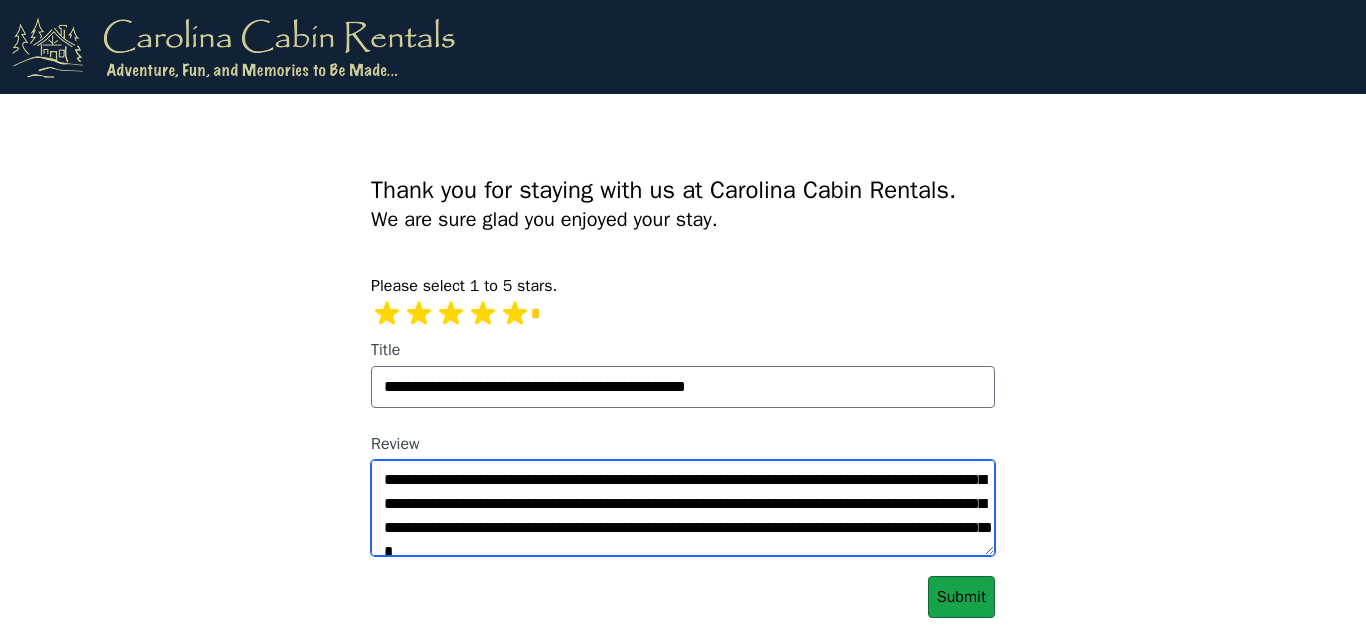 scroll, scrollTop: 1073, scrollLeft: 0, axis: vertical 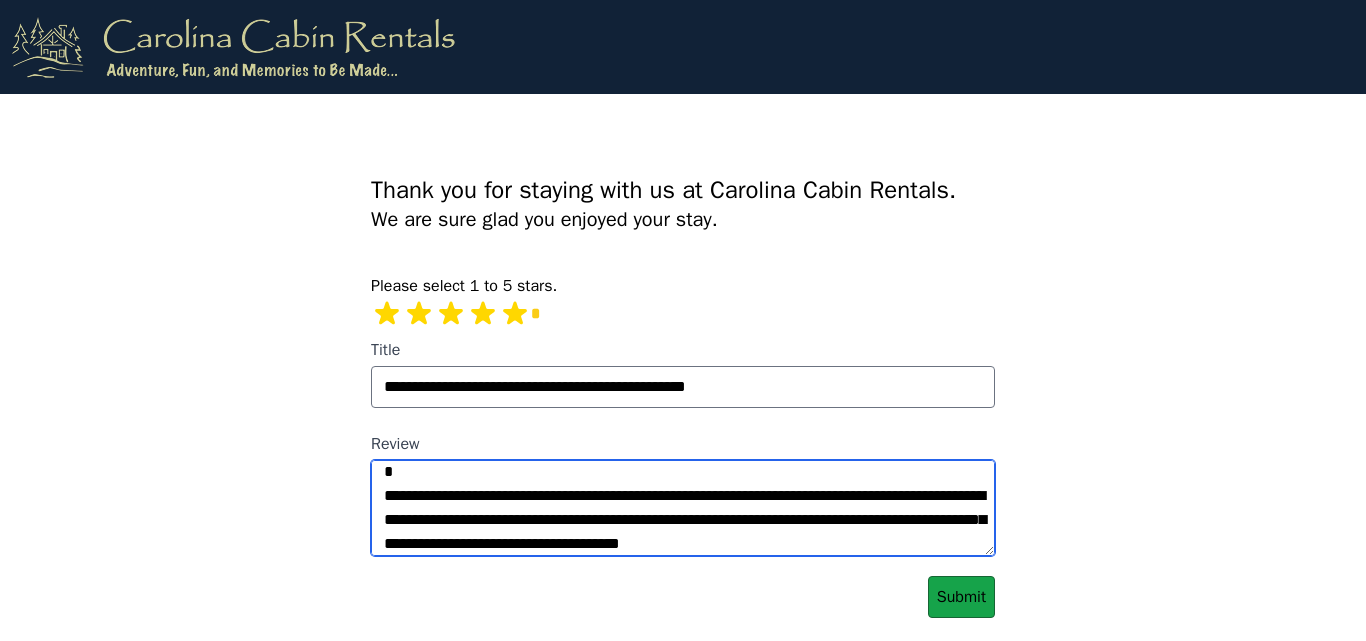 click on "Review" at bounding box center [683, 508] 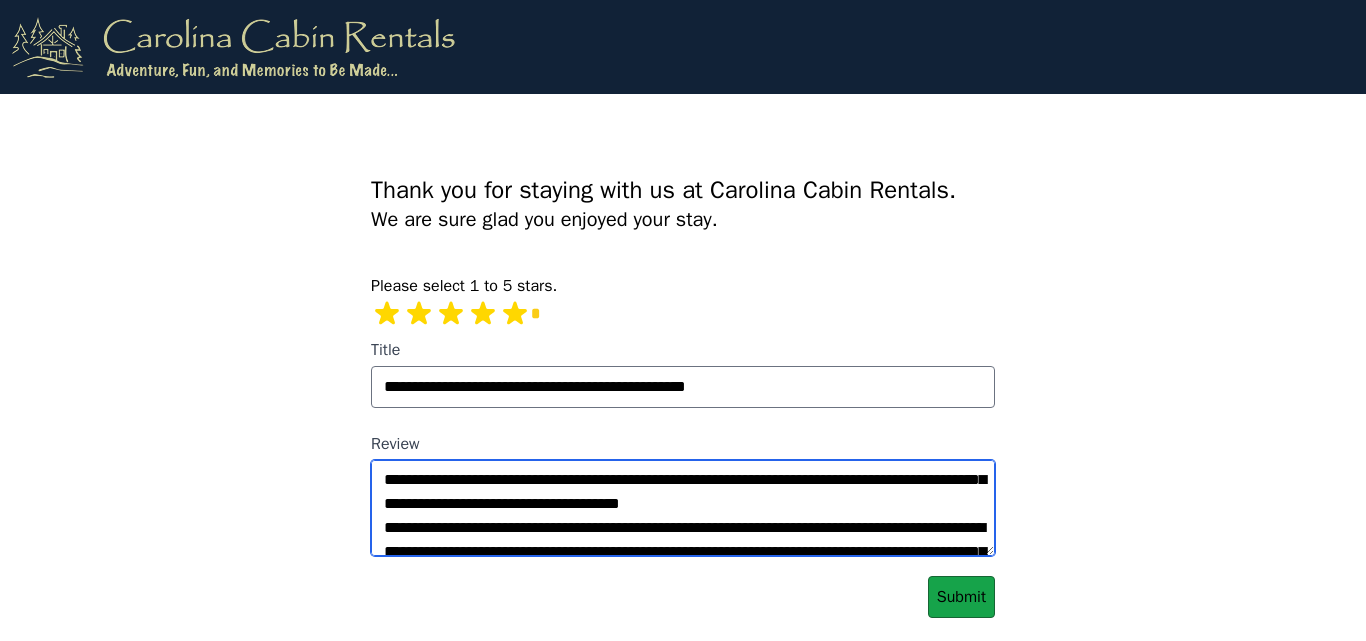 click on "Review" at bounding box center (683, 508) 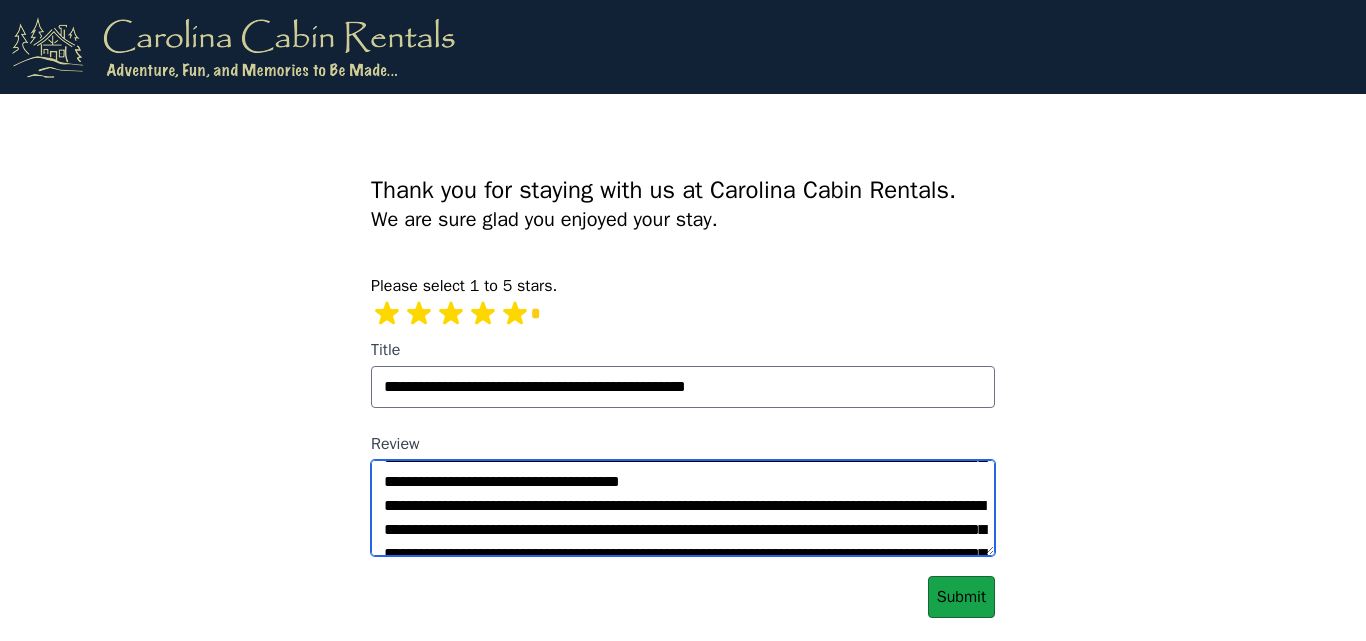 scroll, scrollTop: 1193, scrollLeft: 0, axis: vertical 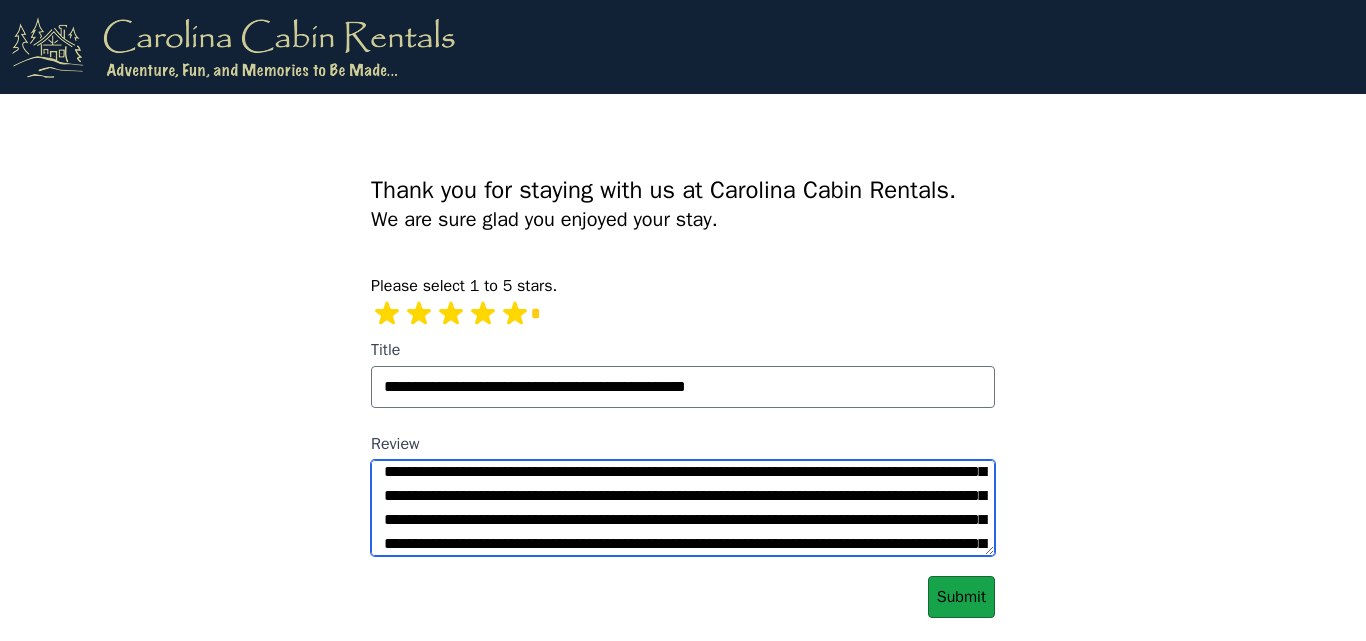 click on "Review" at bounding box center [683, 508] 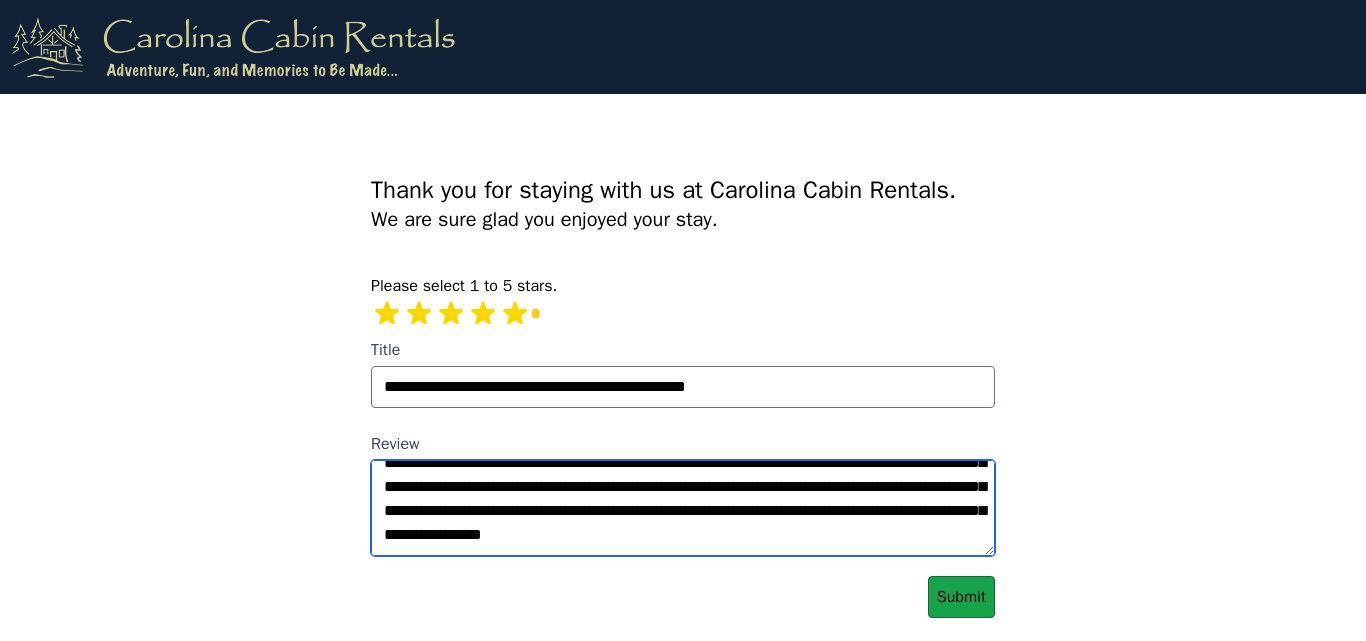 scroll, scrollTop: 1313, scrollLeft: 0, axis: vertical 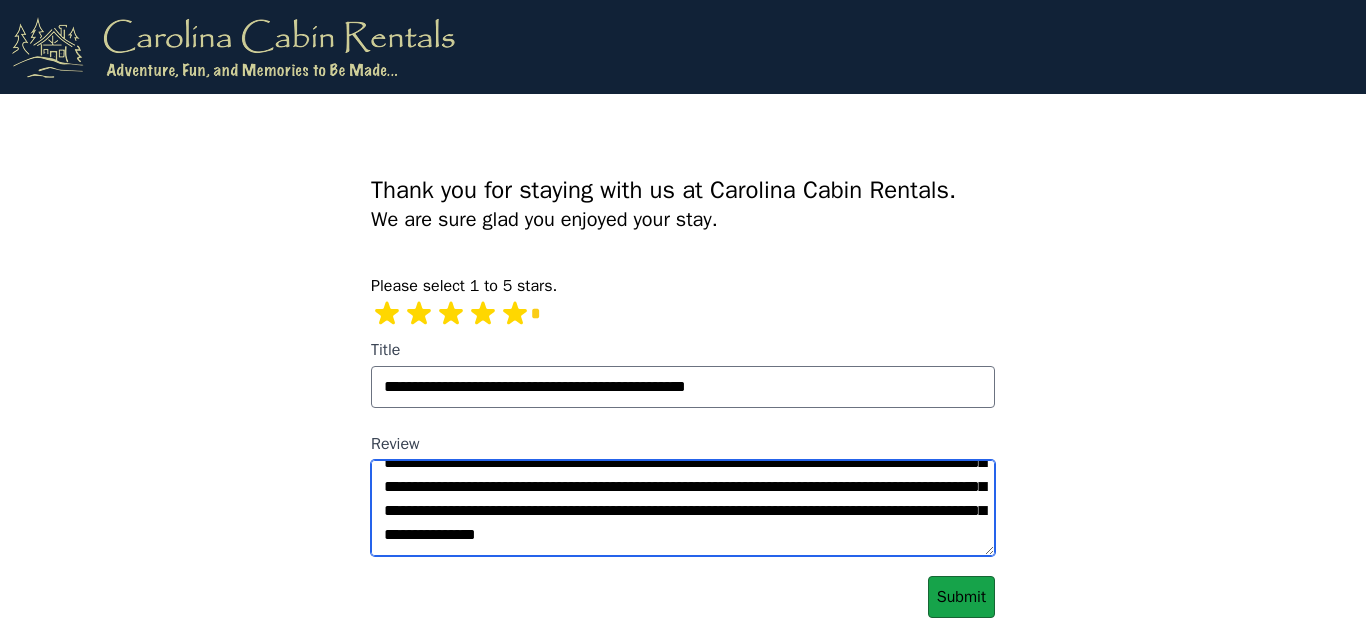 type on "**********" 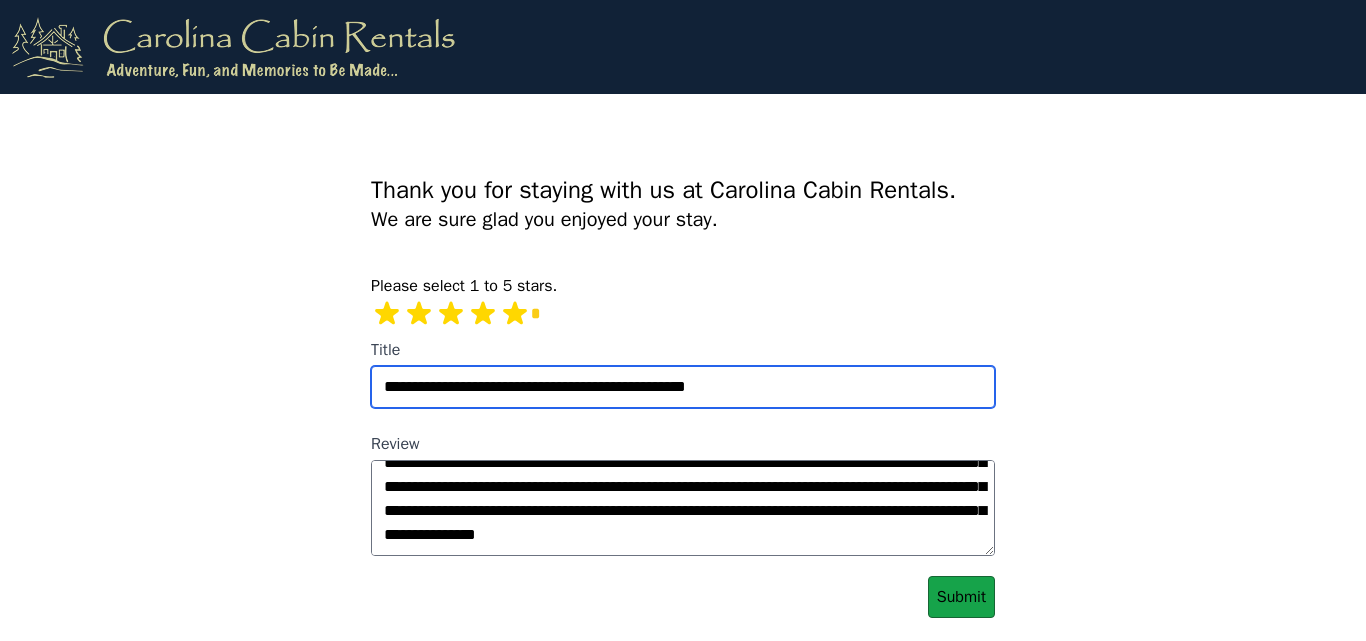 click on "**********" at bounding box center (683, 387) 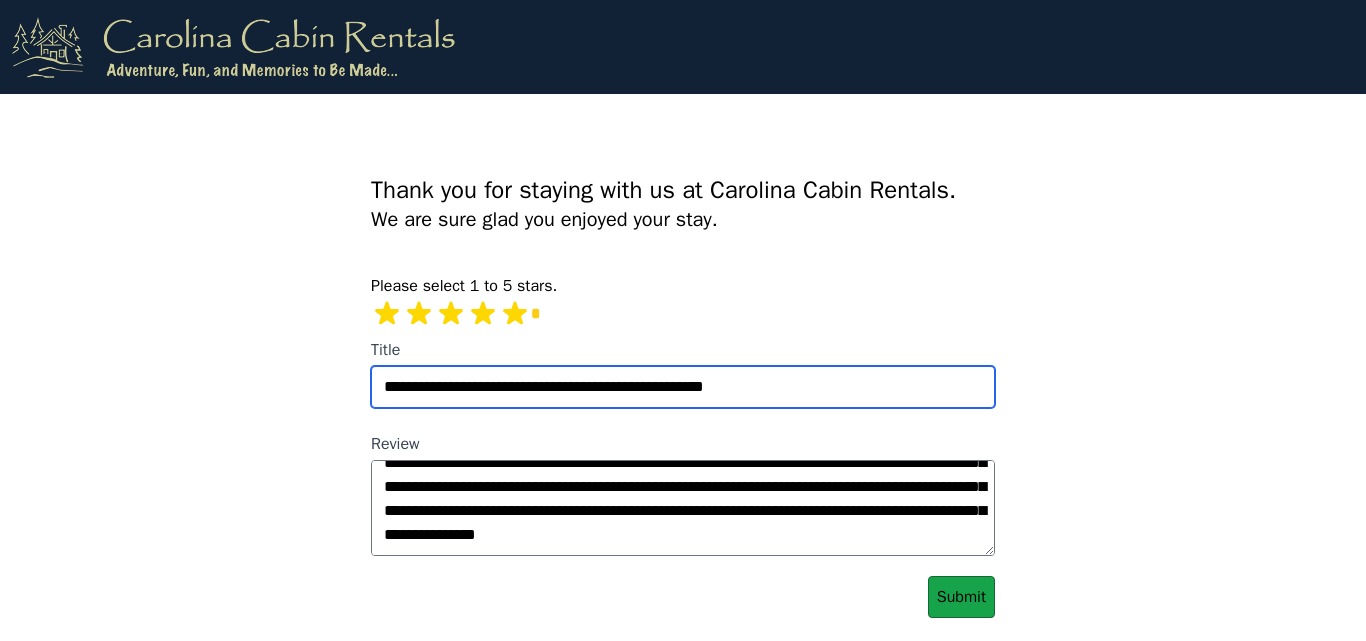 type on "**********" 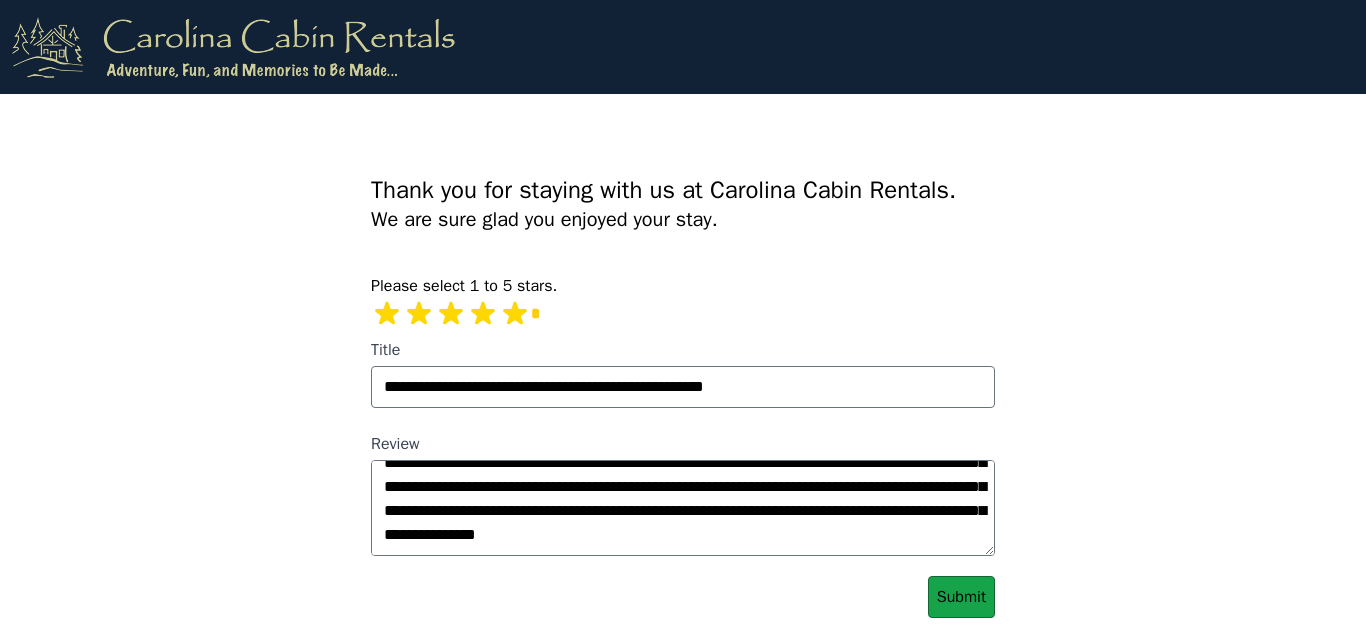 click on "Submit" at bounding box center [961, 597] 